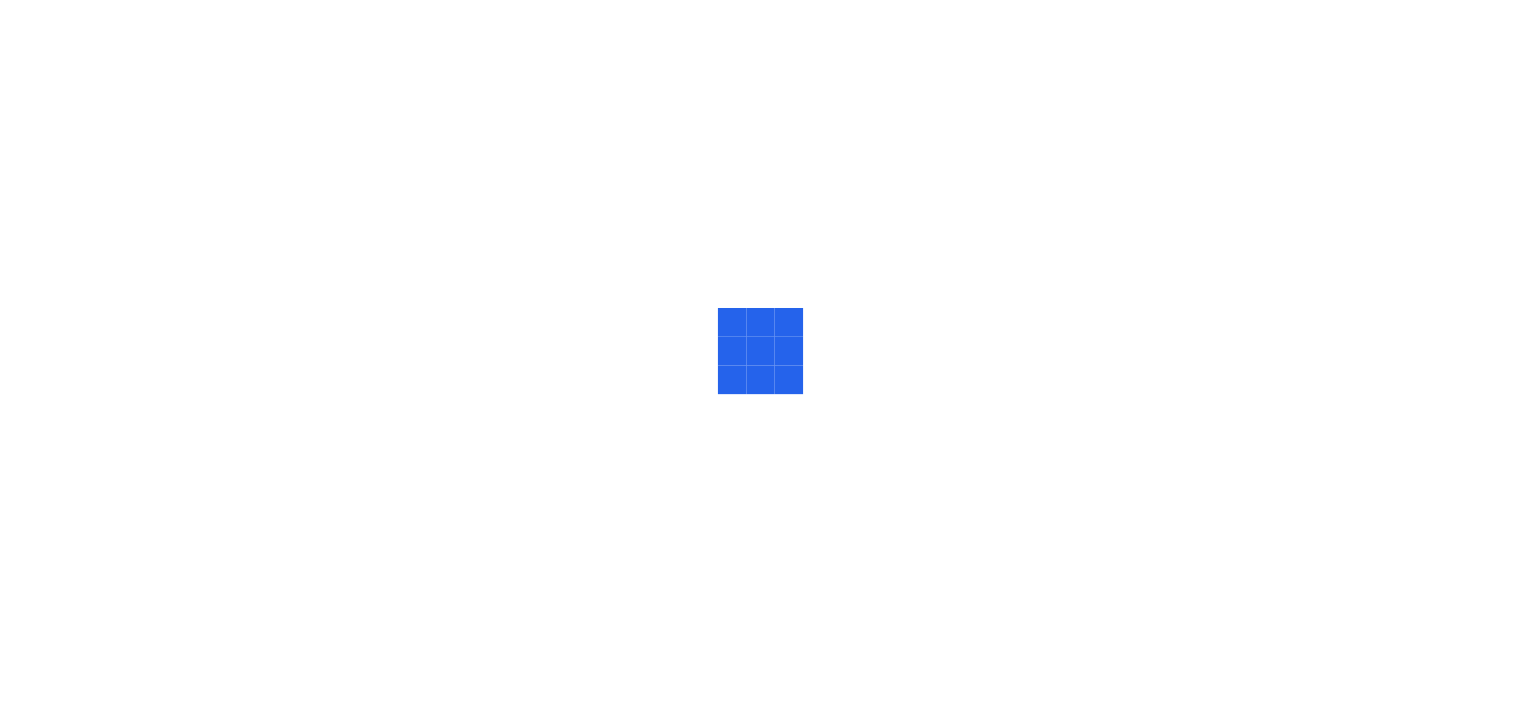 scroll, scrollTop: 0, scrollLeft: 0, axis: both 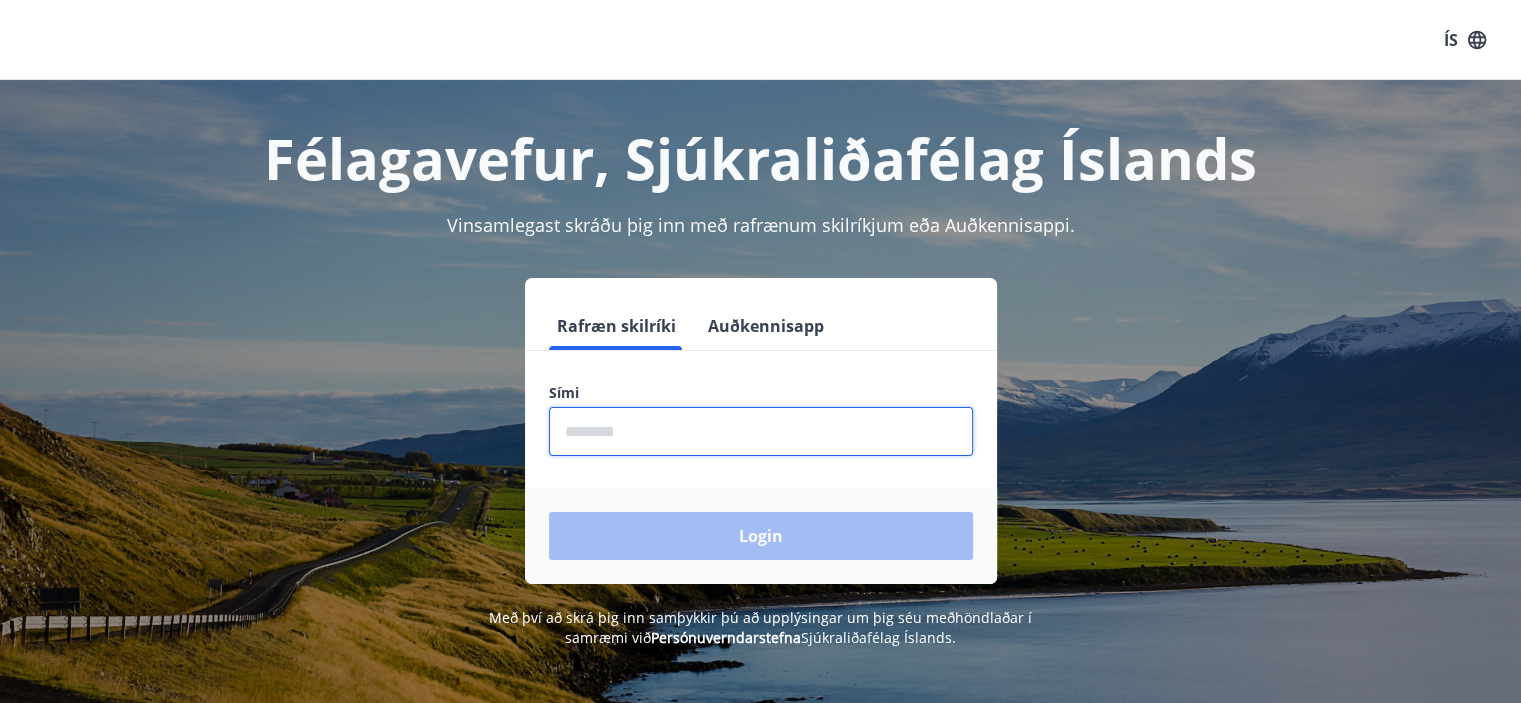 click at bounding box center [761, 431] 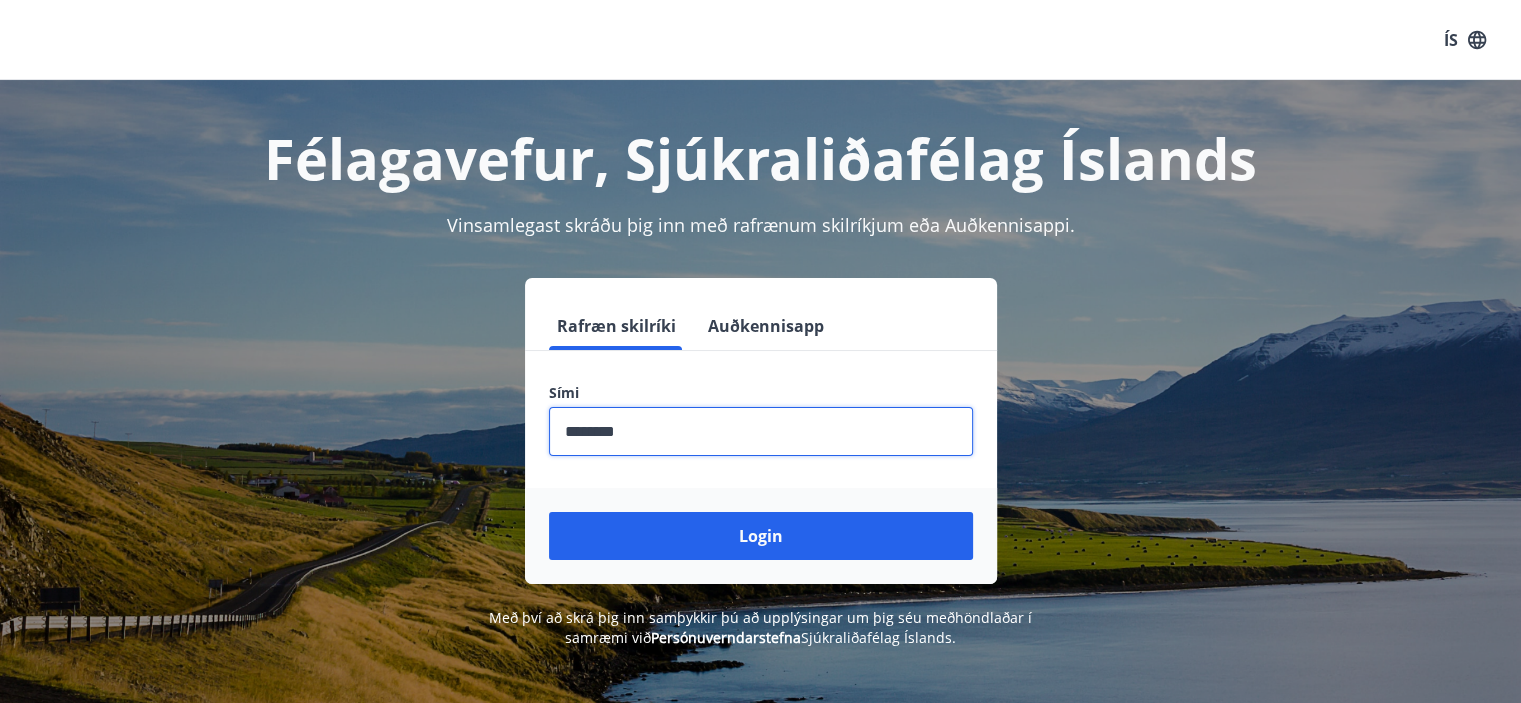 type on "********" 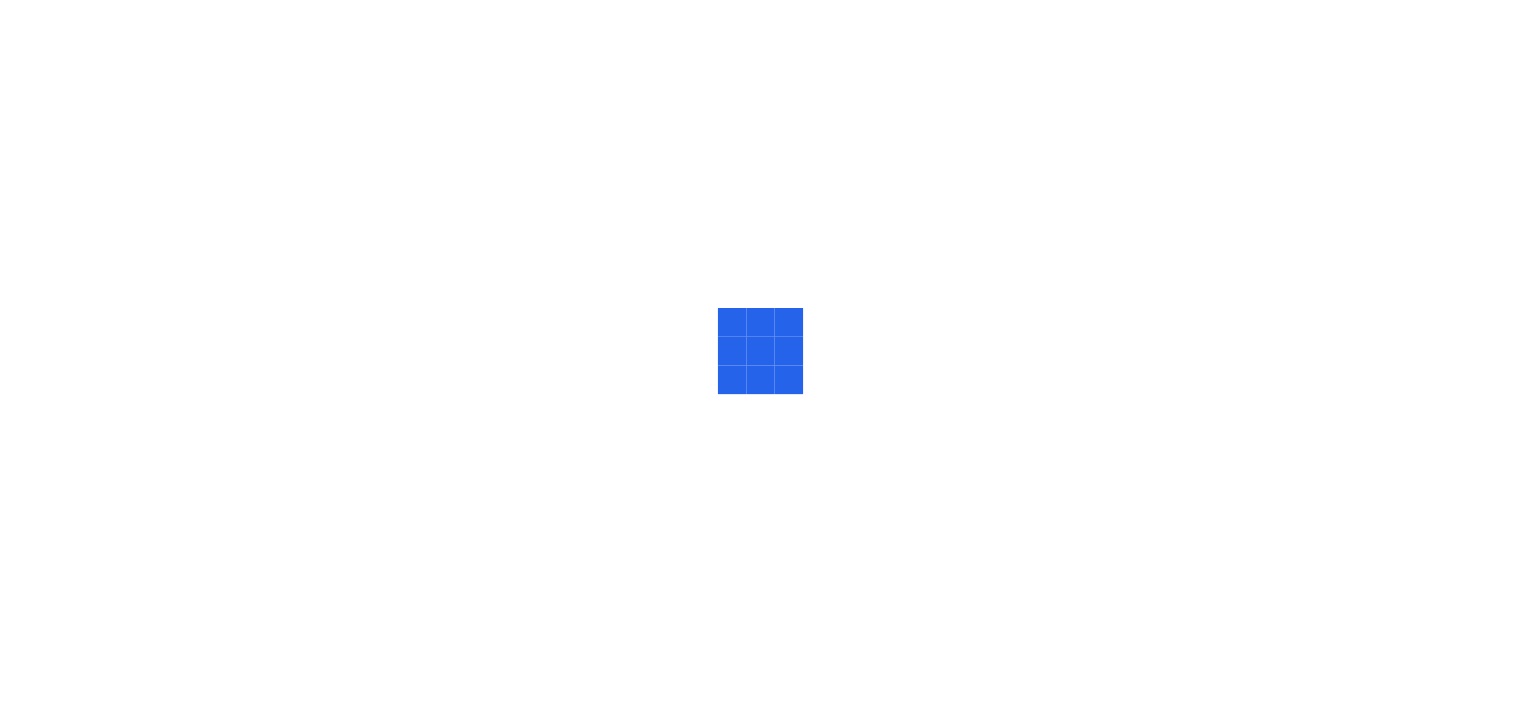 scroll, scrollTop: 0, scrollLeft: 0, axis: both 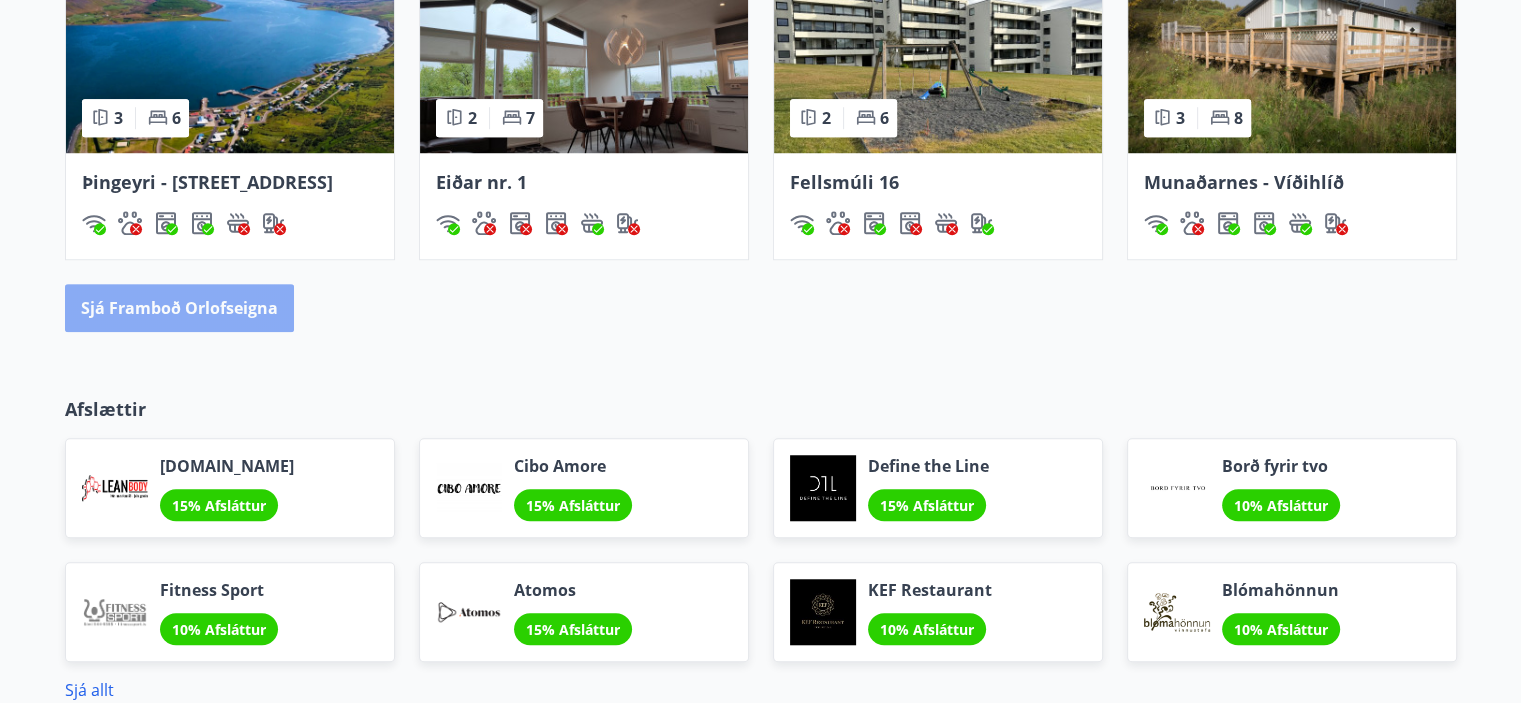 click on "Sjá framboð orlofseigna" at bounding box center (179, 308) 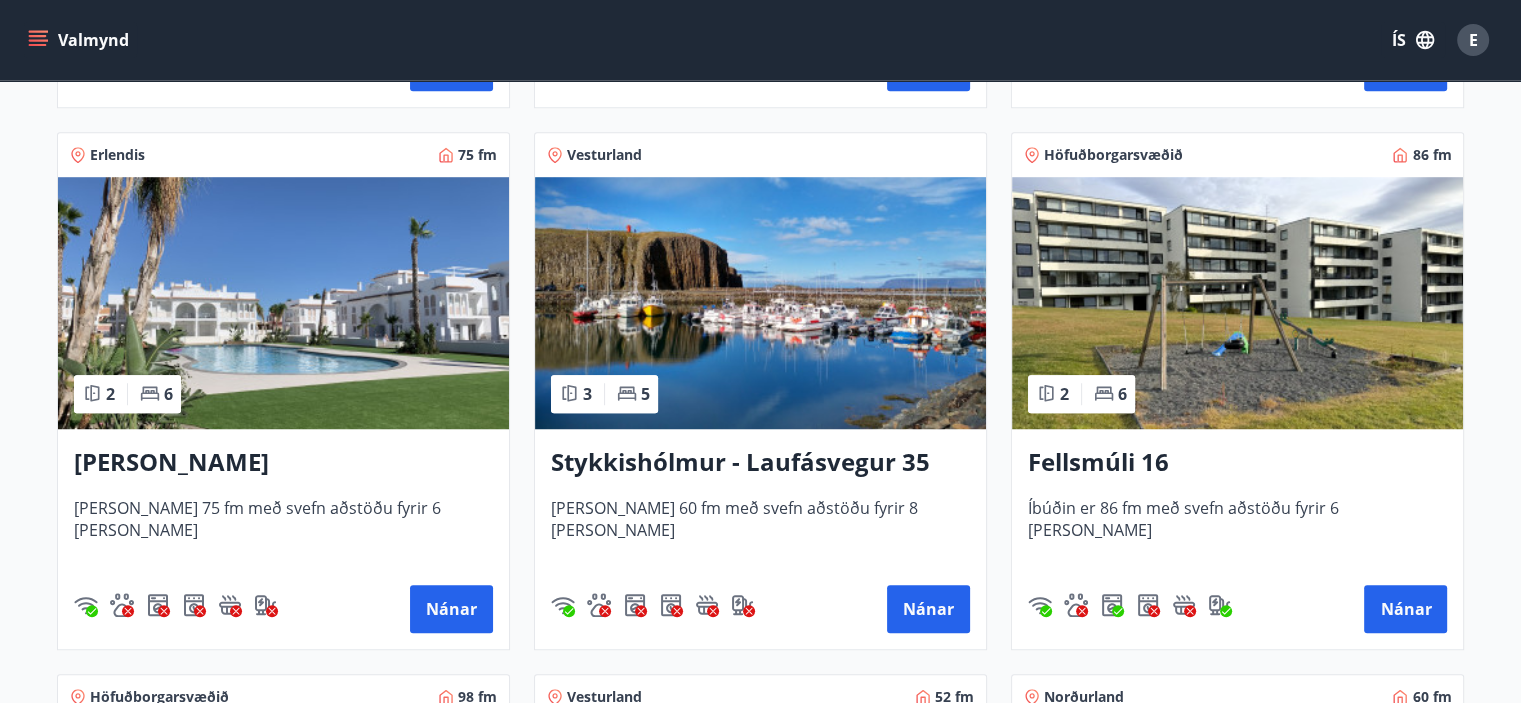 scroll, scrollTop: 1500, scrollLeft: 0, axis: vertical 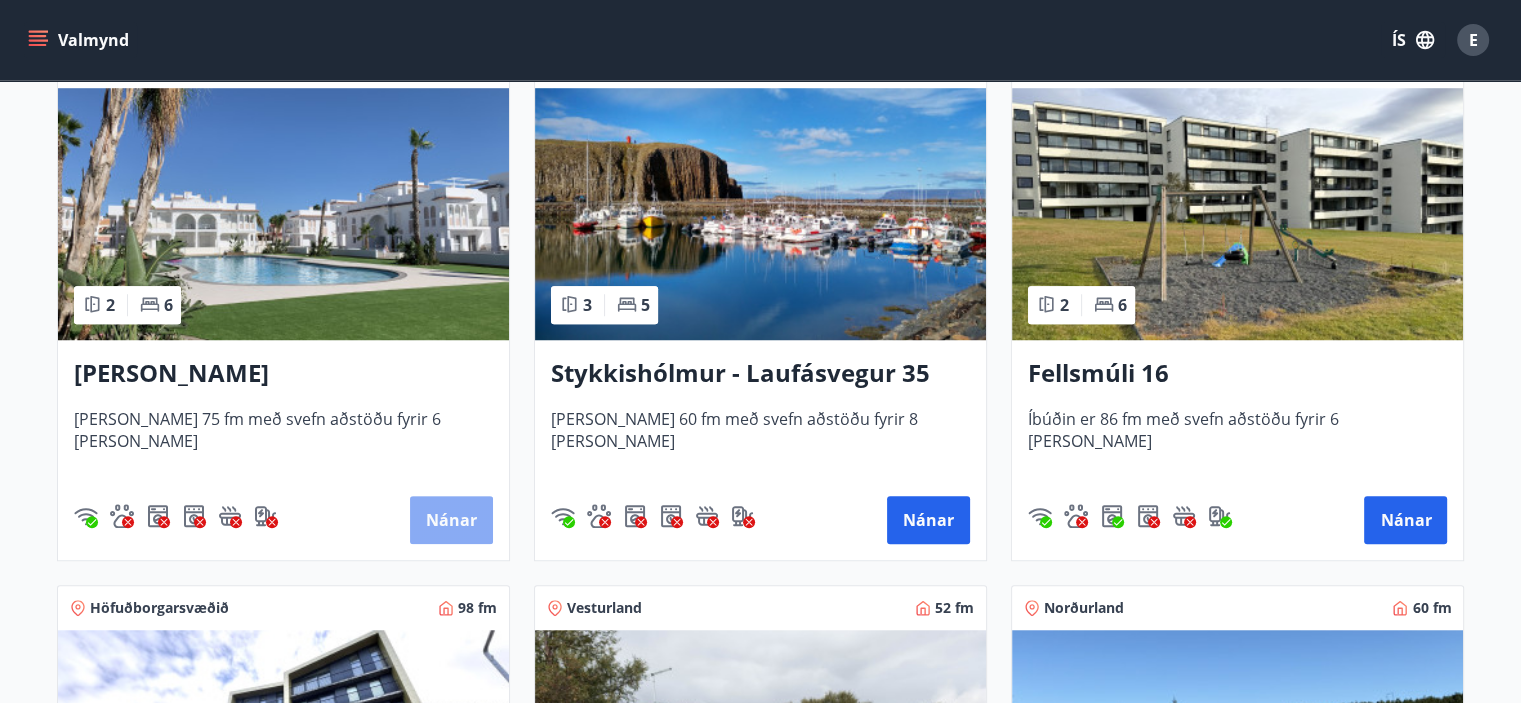 click on "Nánar" at bounding box center [451, 520] 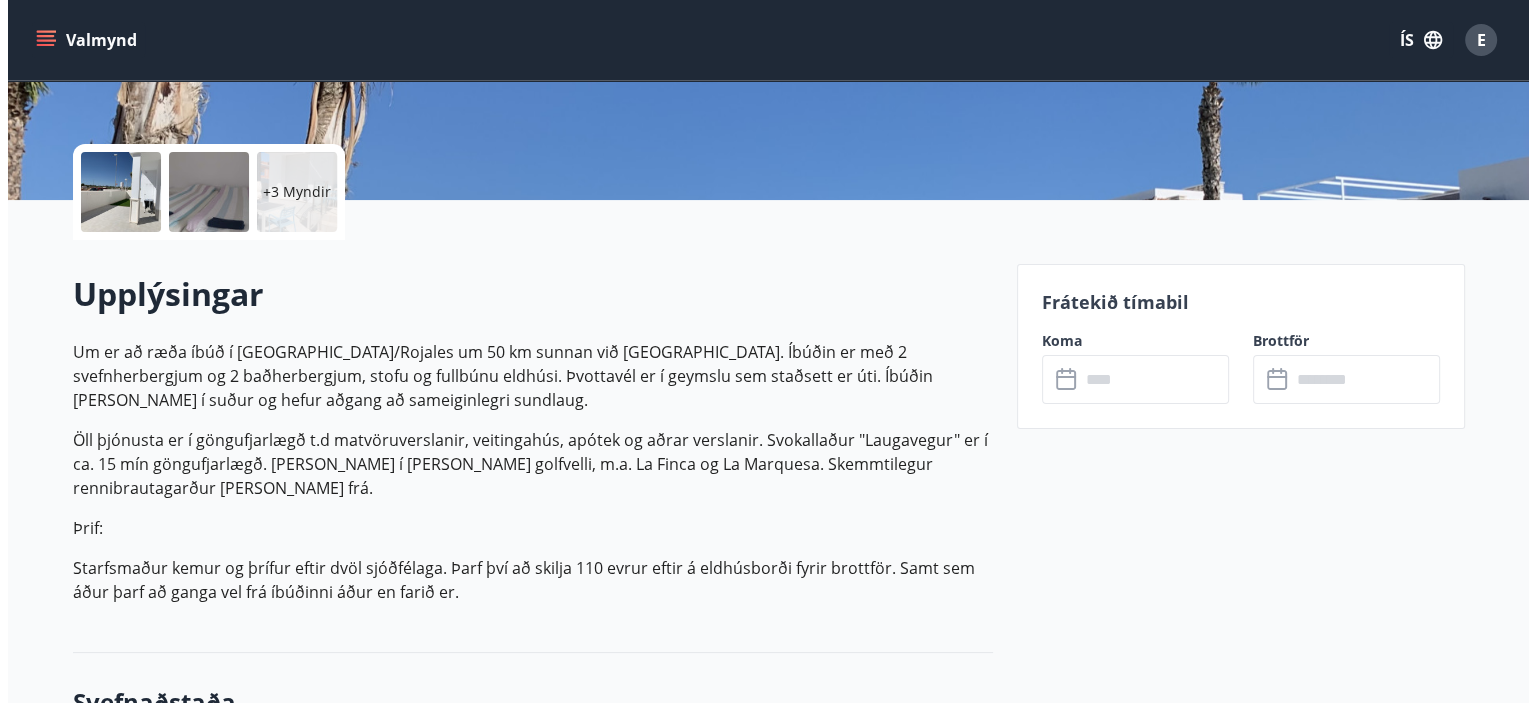 scroll, scrollTop: 0, scrollLeft: 0, axis: both 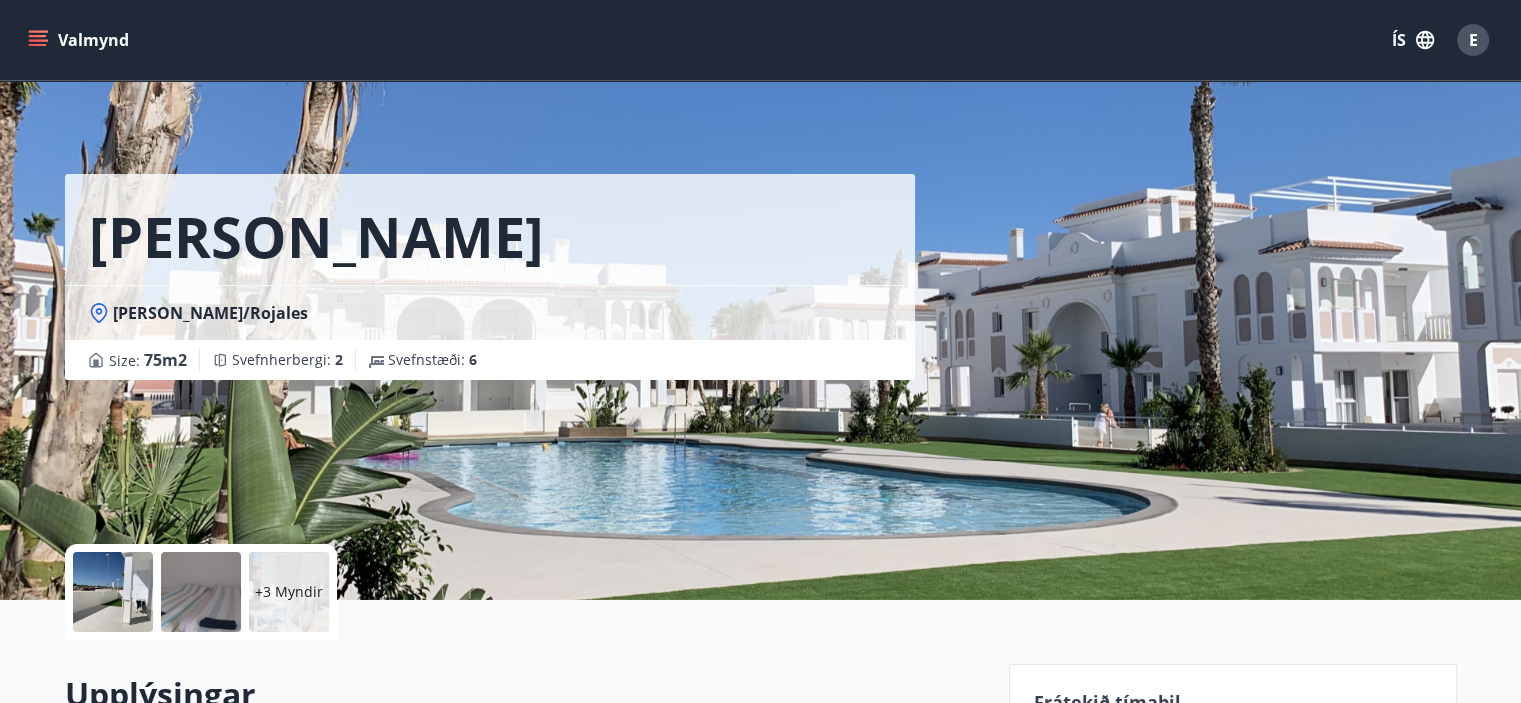 click at bounding box center (113, 592) 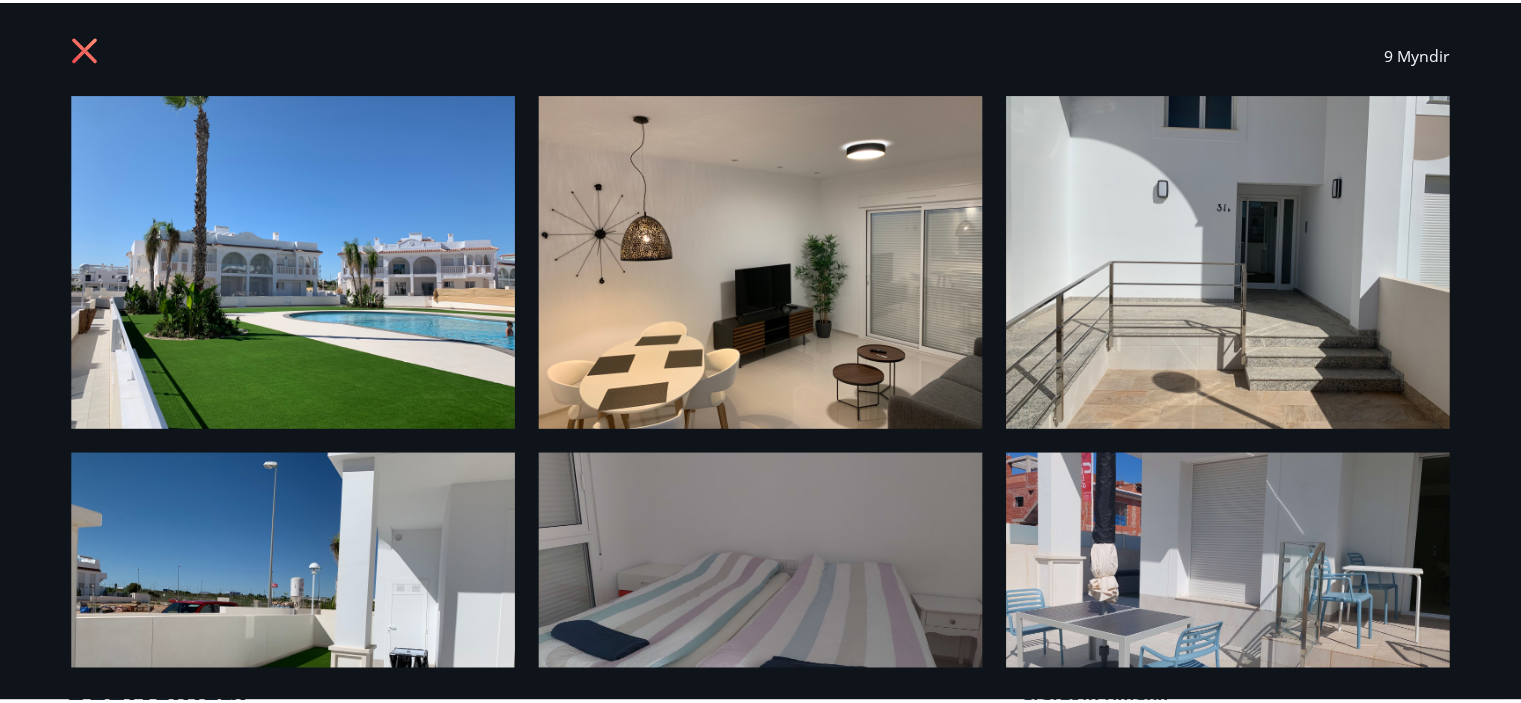 scroll, scrollTop: 0, scrollLeft: 0, axis: both 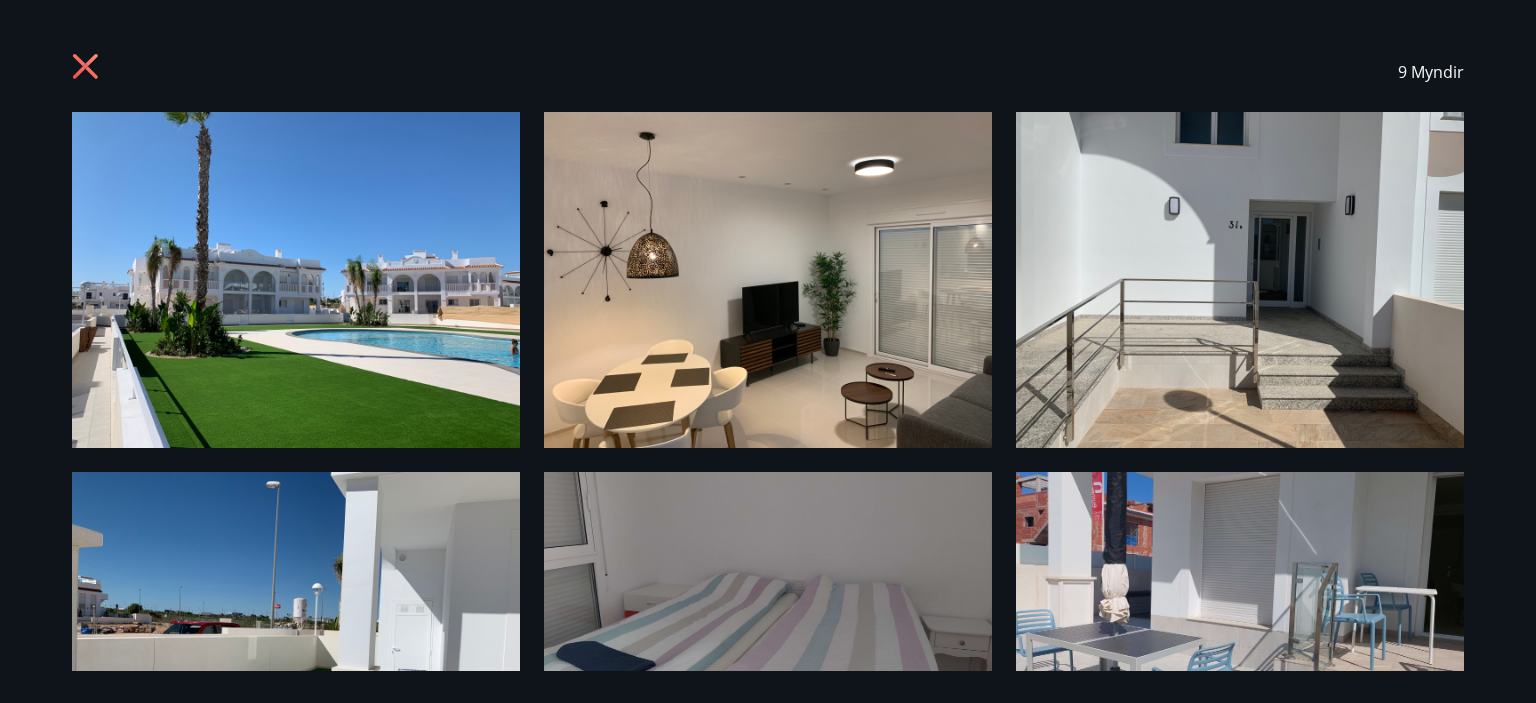 click 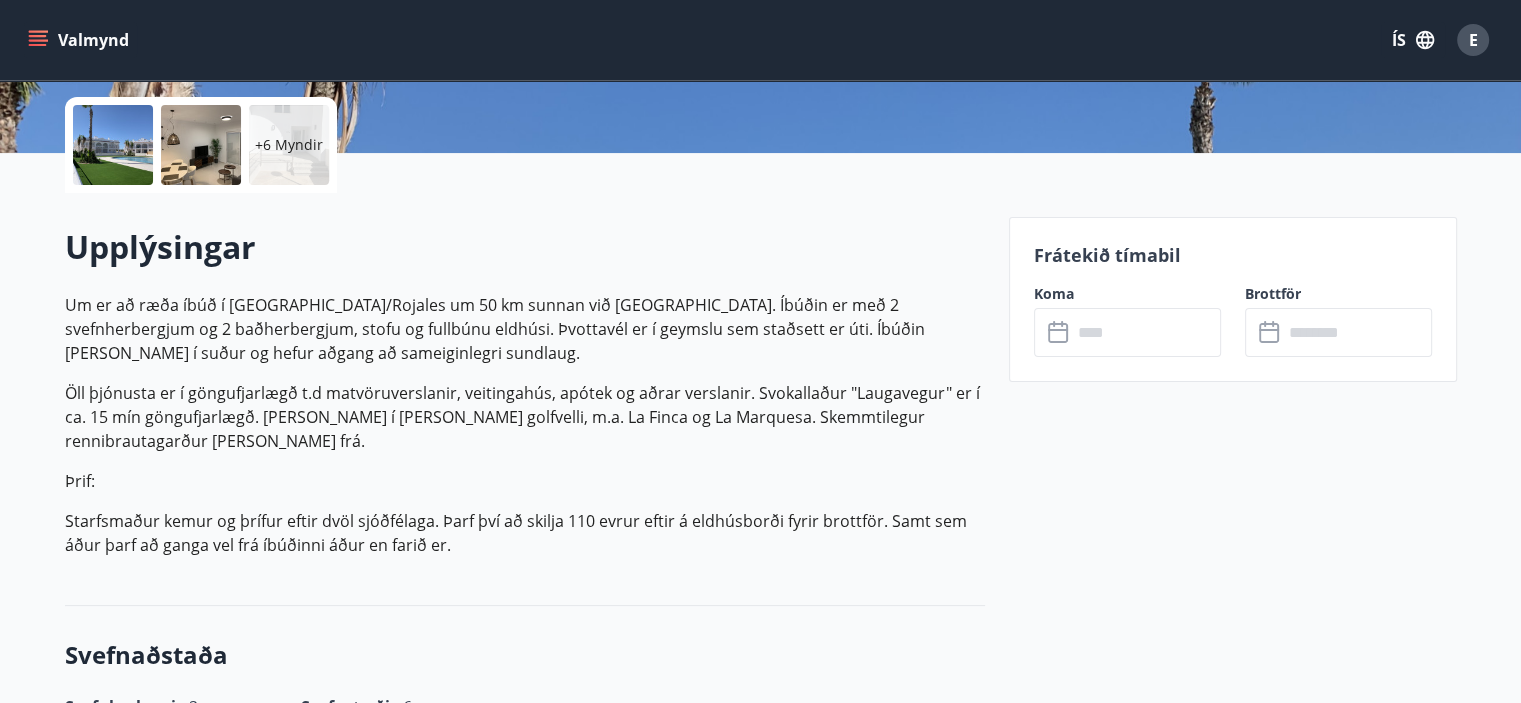 scroll, scrollTop: 500, scrollLeft: 0, axis: vertical 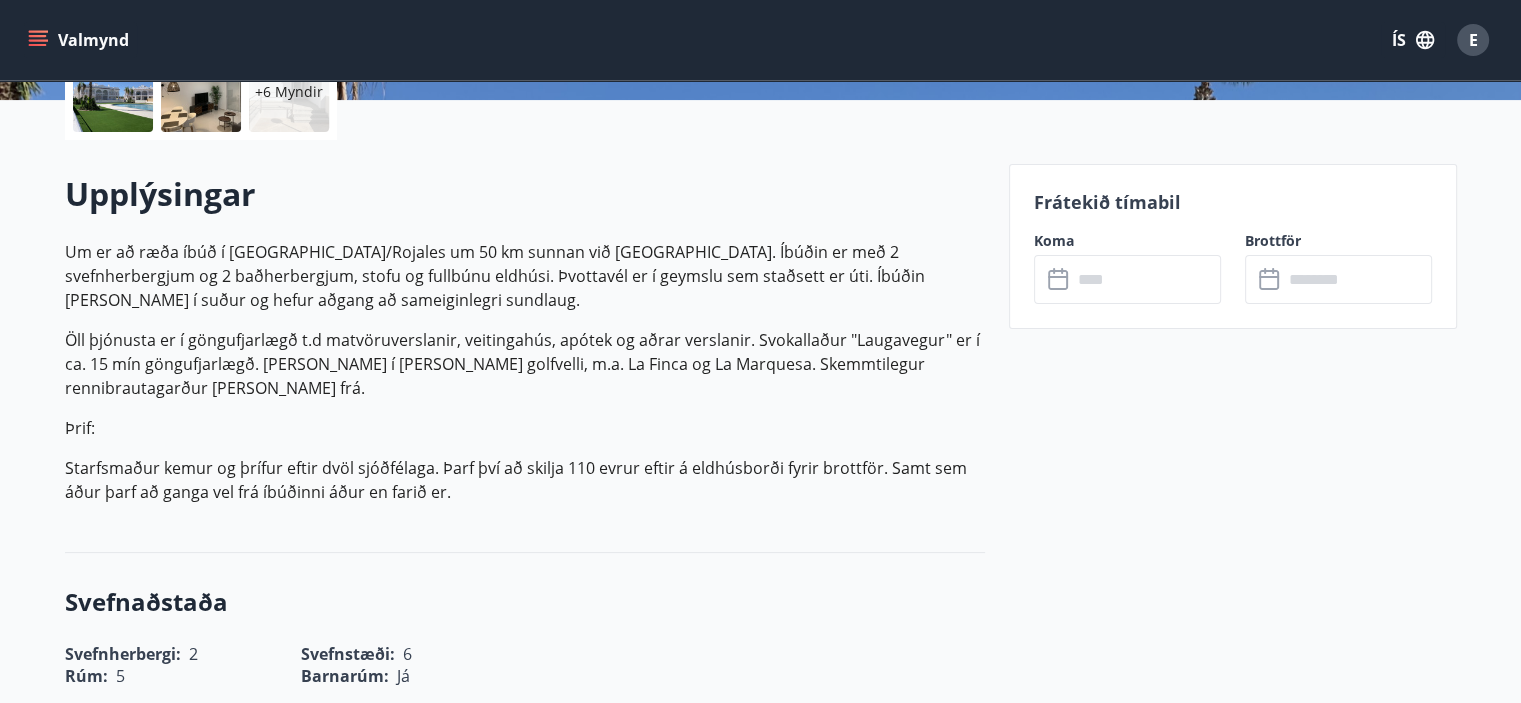 click at bounding box center (1146, 279) 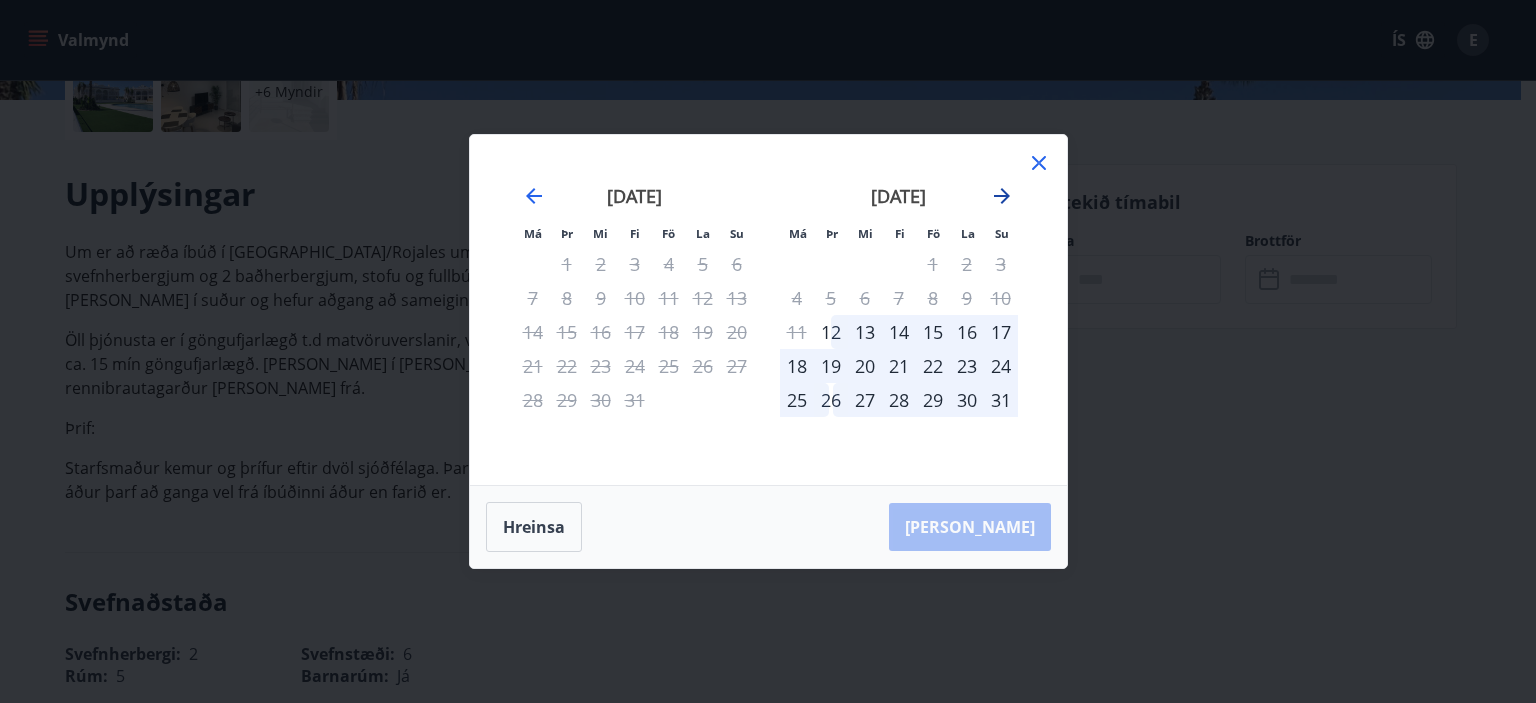 click 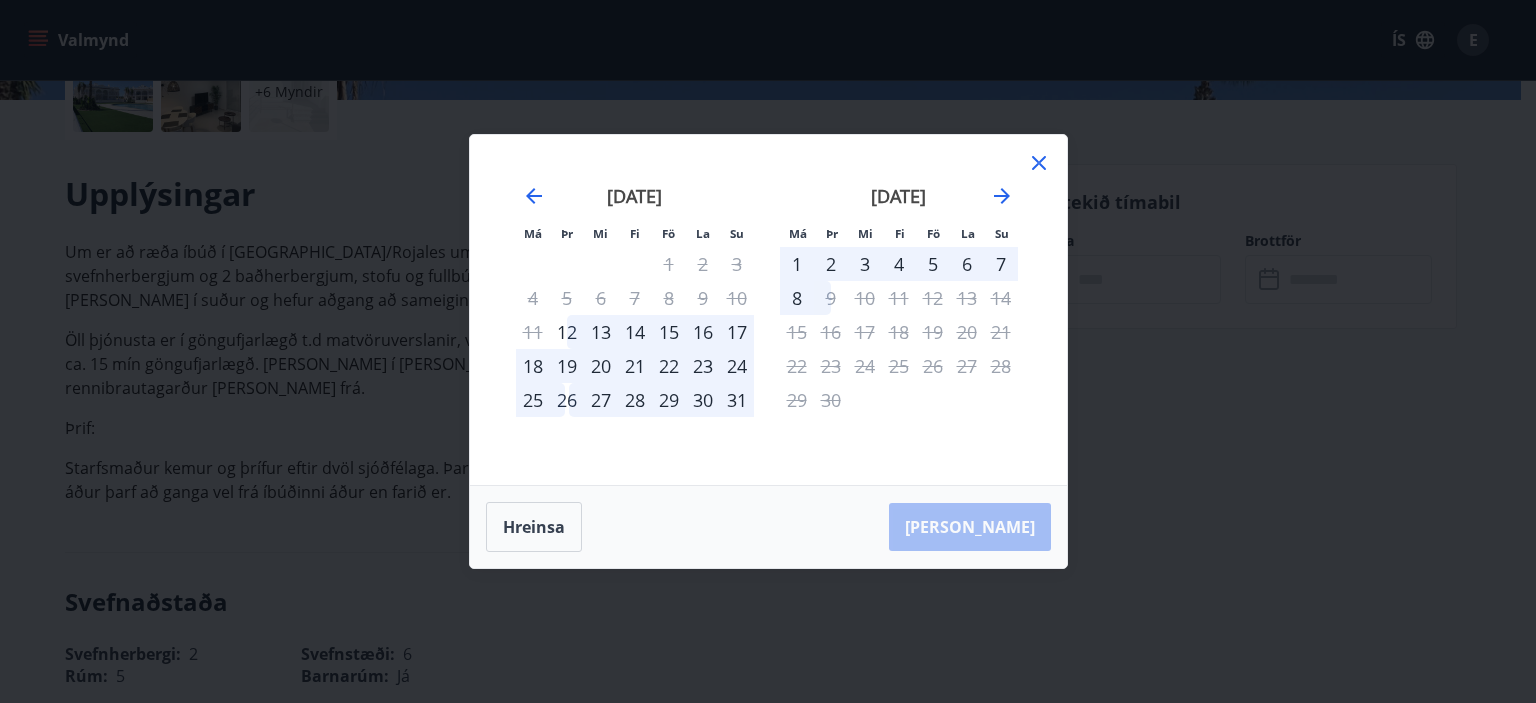 click 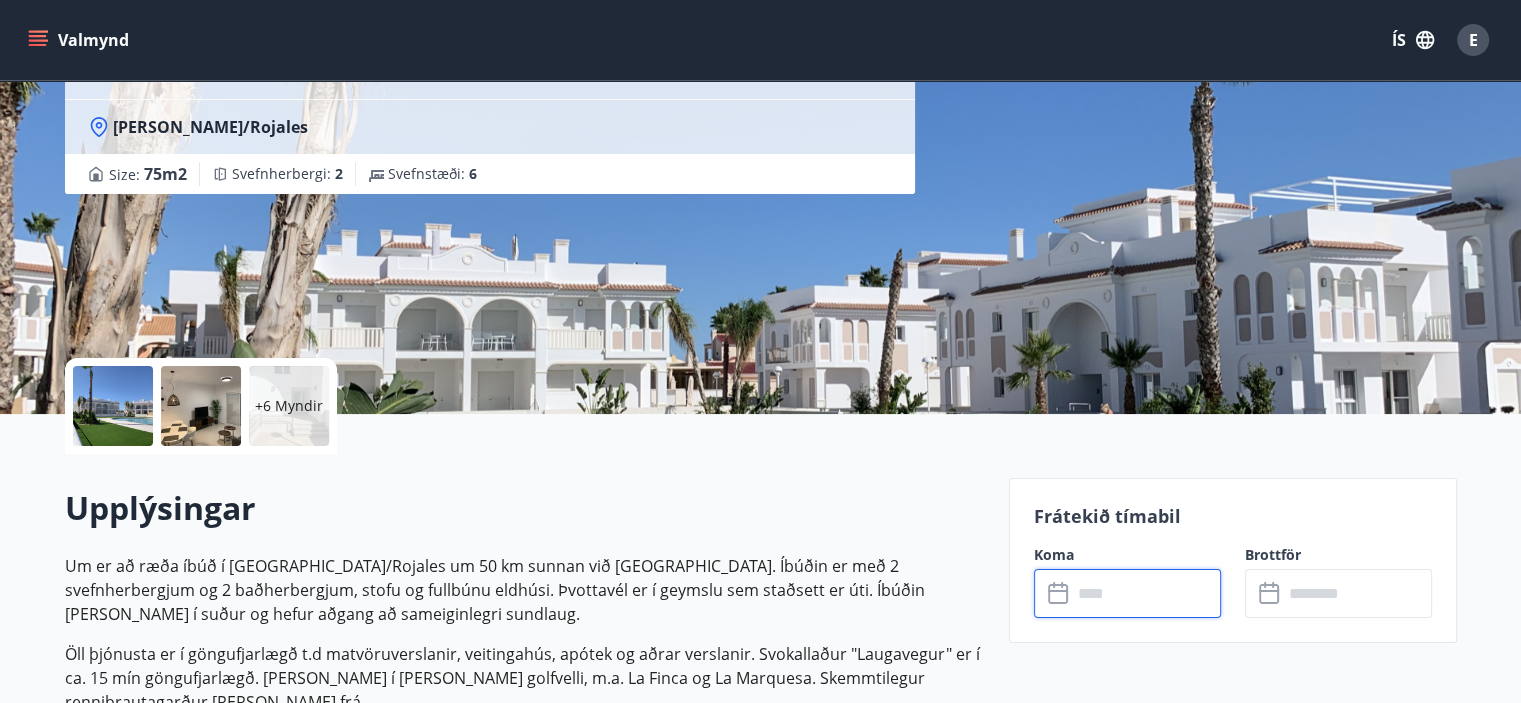 scroll, scrollTop: 0, scrollLeft: 0, axis: both 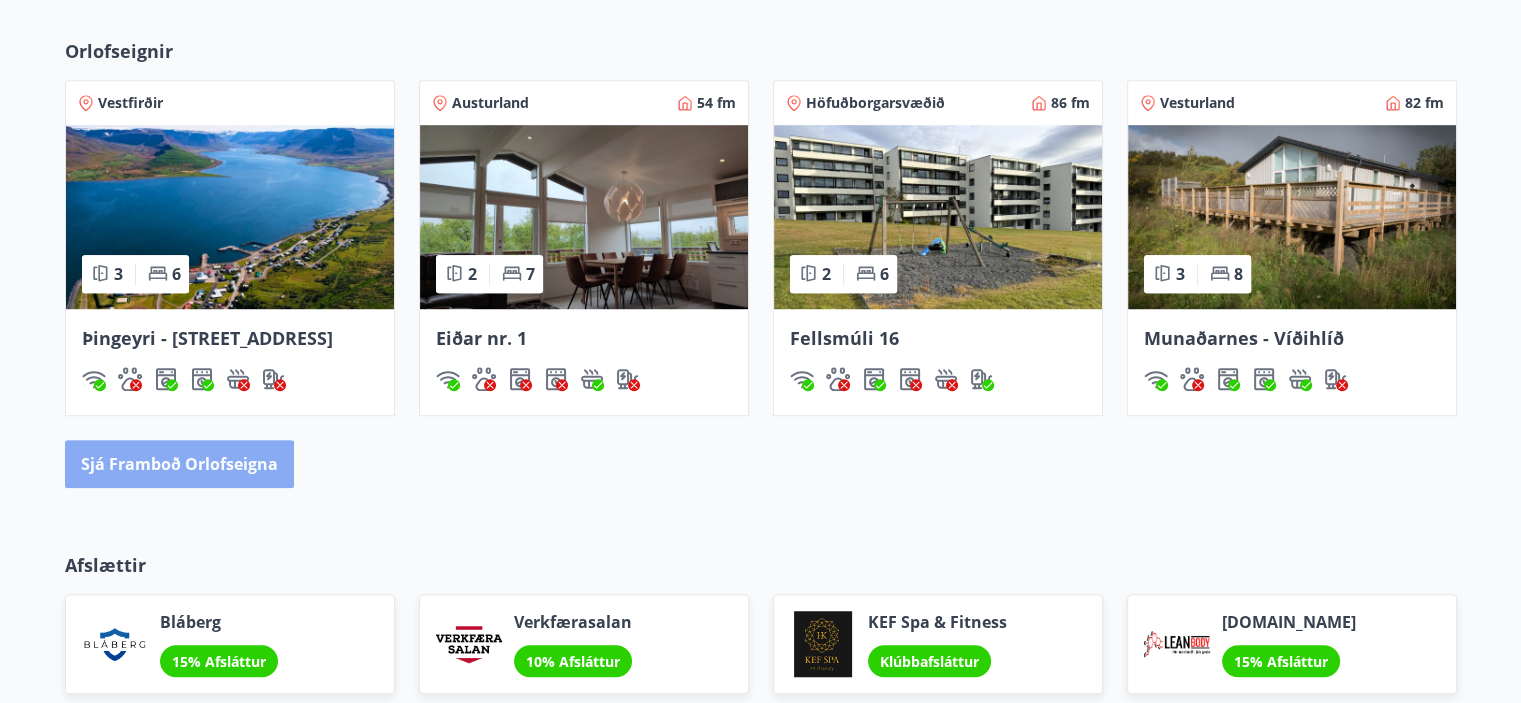 click on "Sjá framboð orlofseigna" at bounding box center (179, 464) 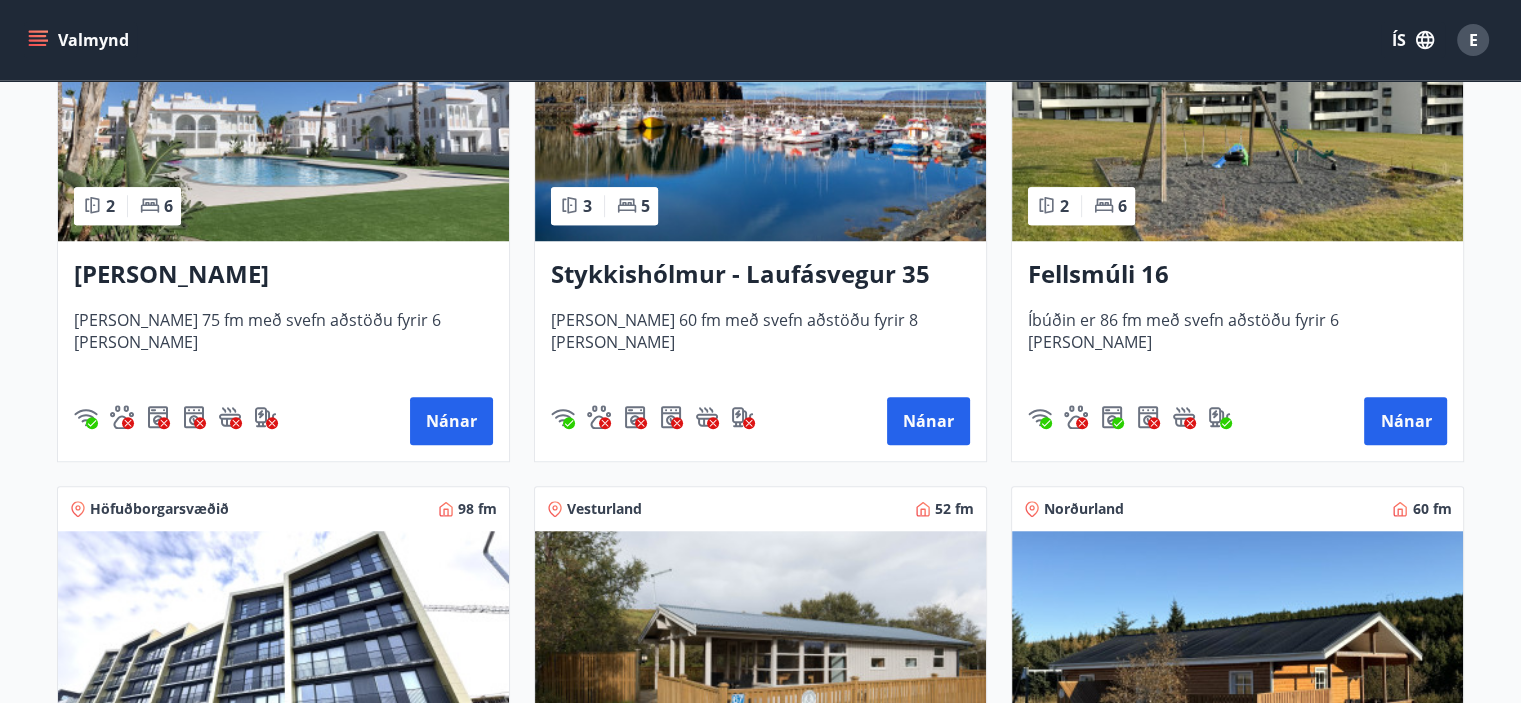 scroll, scrollTop: 1600, scrollLeft: 0, axis: vertical 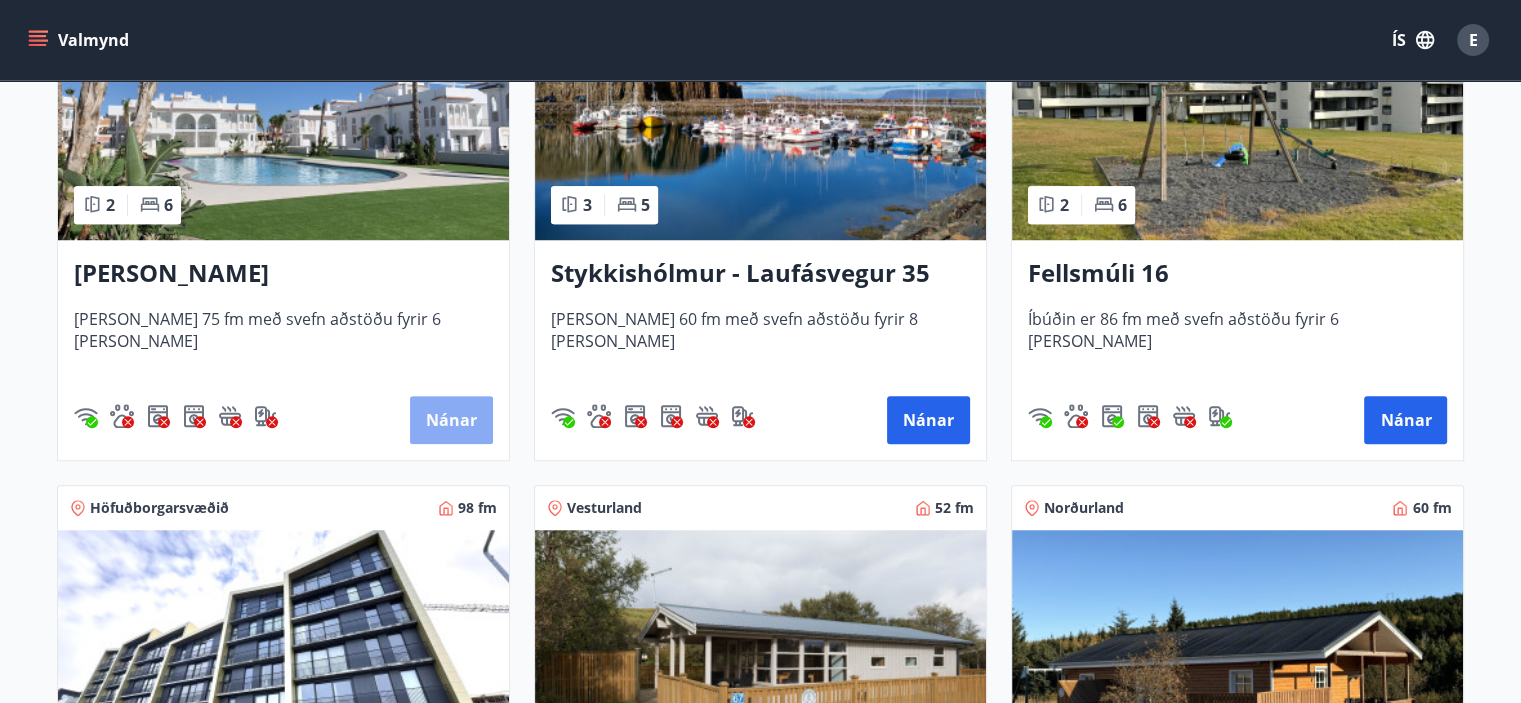 click on "Nánar" at bounding box center (451, 420) 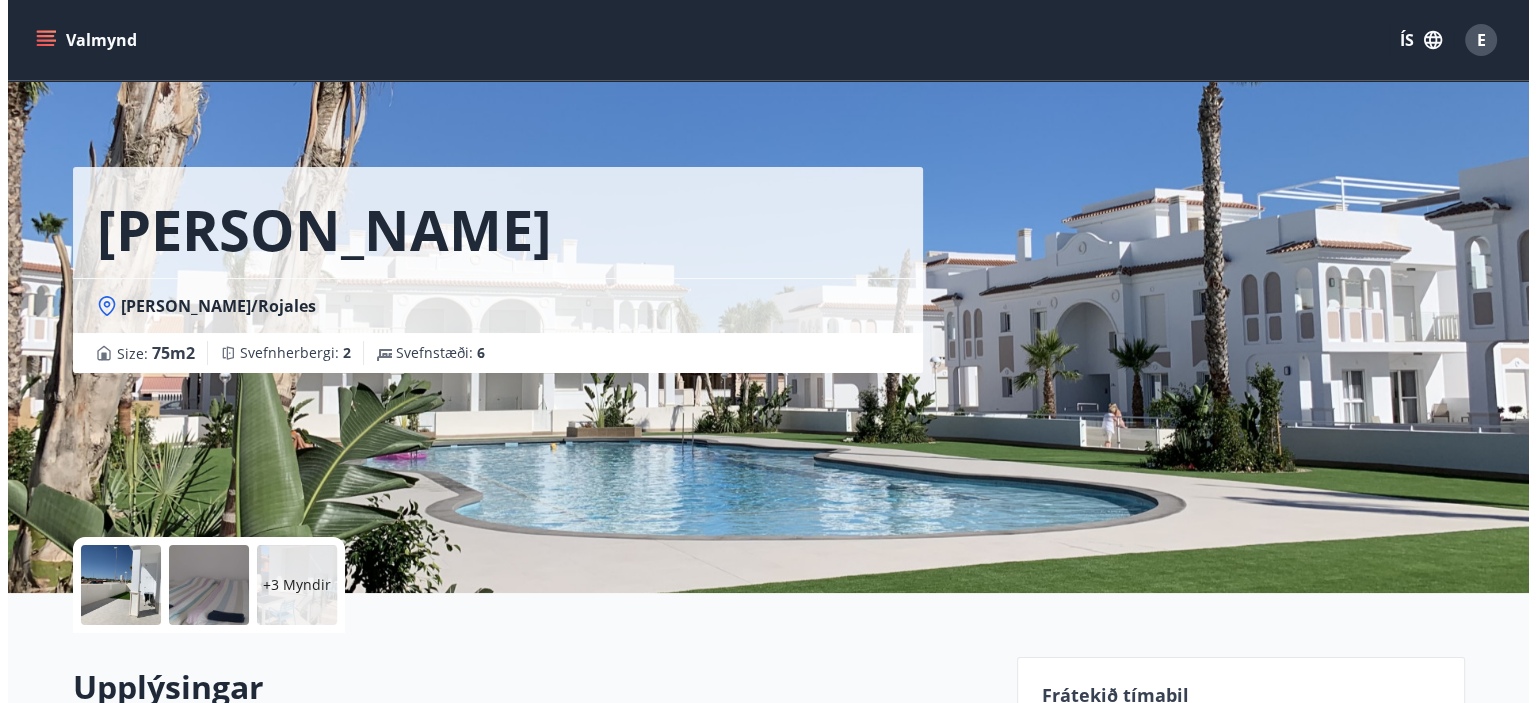 scroll, scrollTop: 0, scrollLeft: 0, axis: both 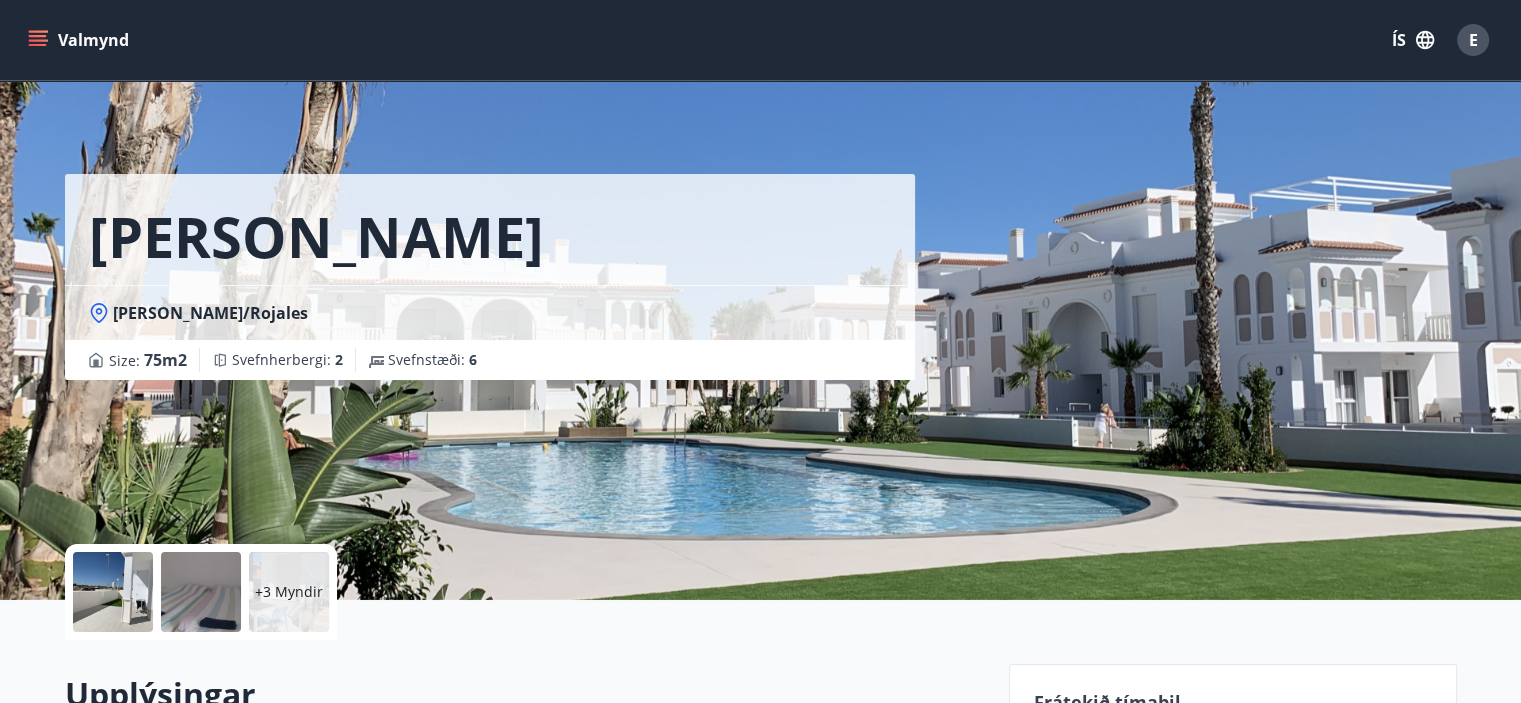click at bounding box center (201, 592) 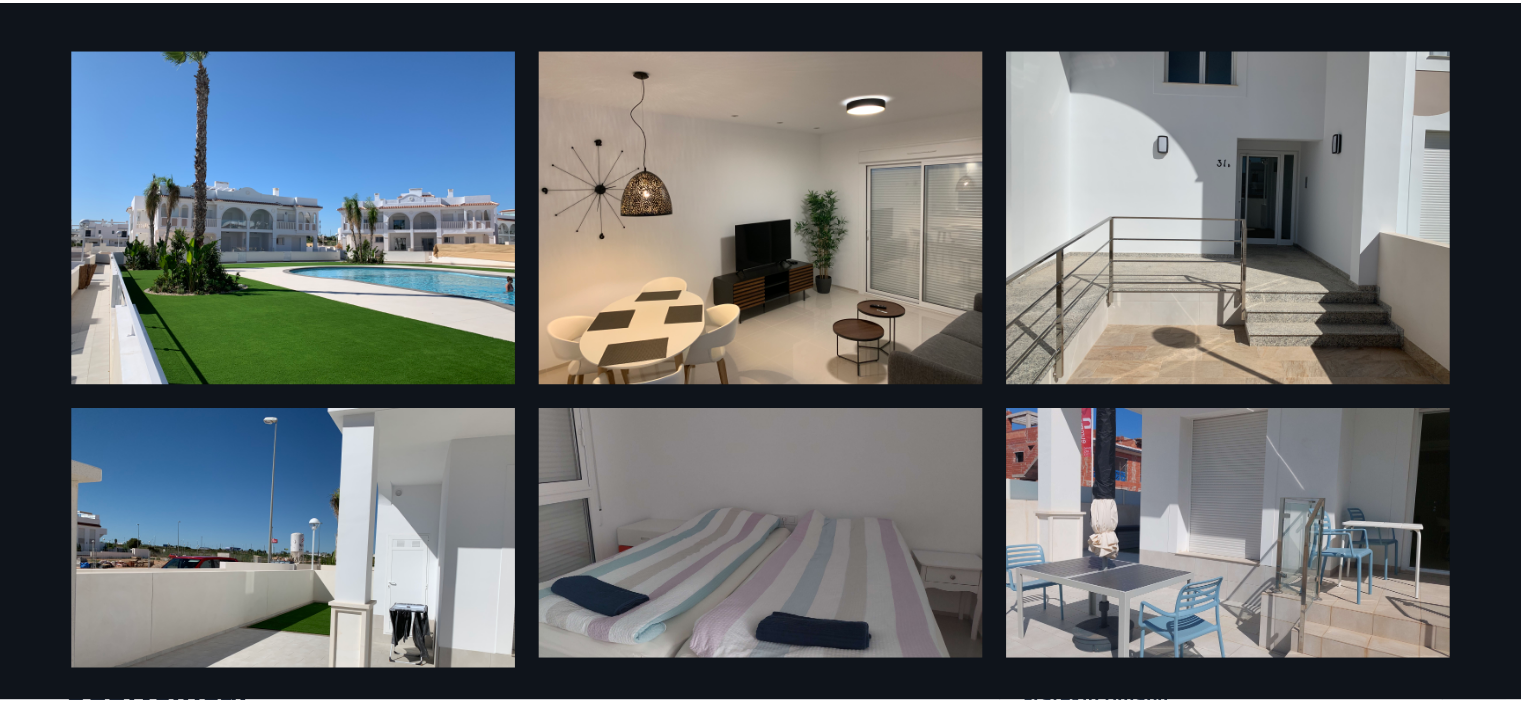 scroll, scrollTop: 0, scrollLeft: 0, axis: both 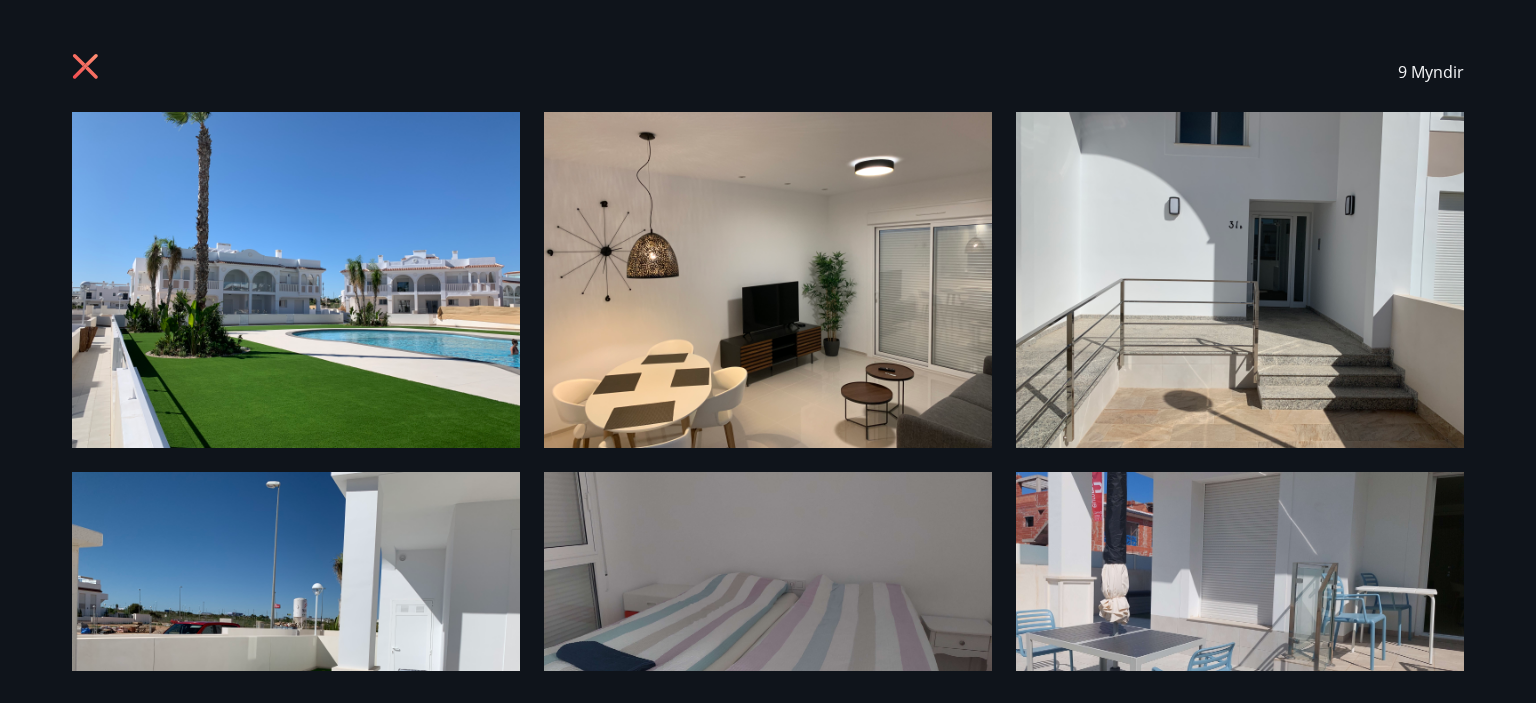 click 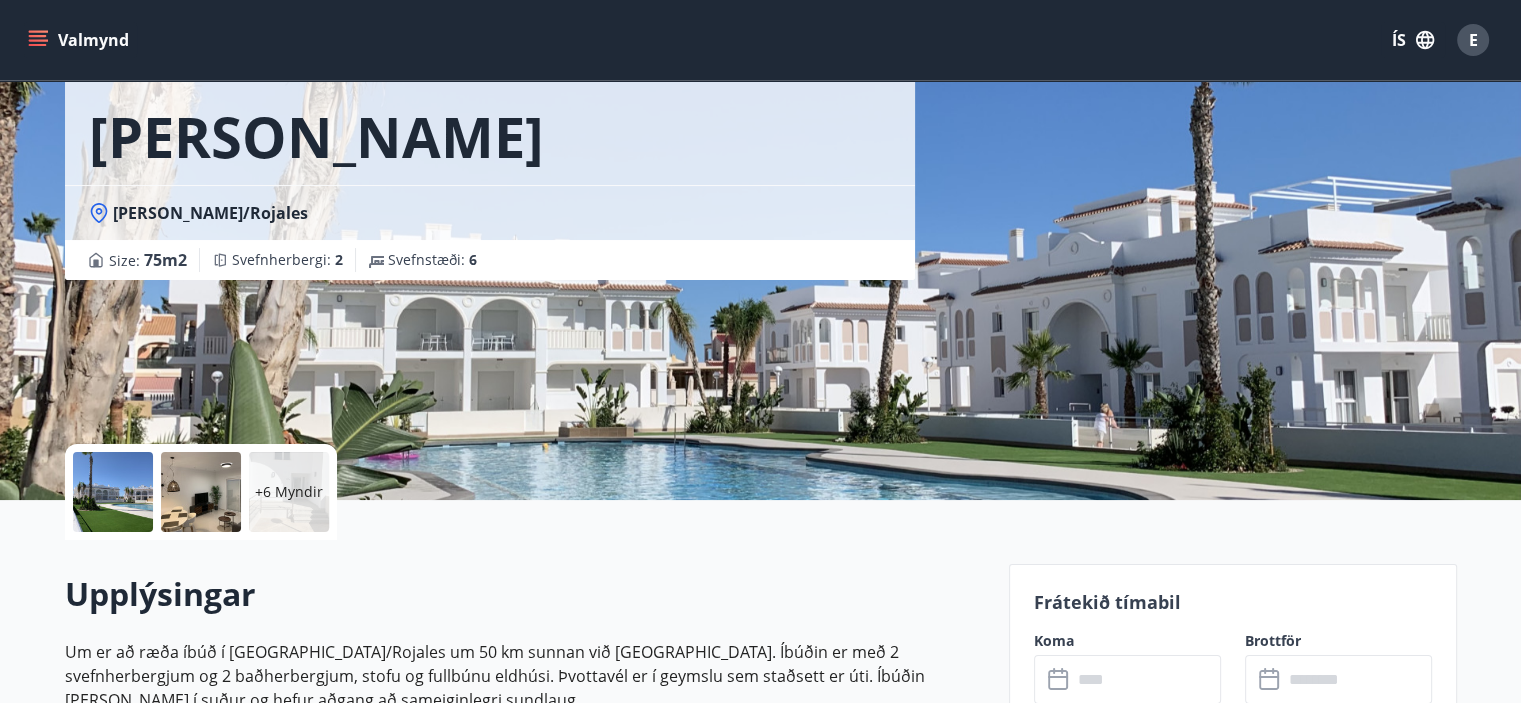scroll, scrollTop: 0, scrollLeft: 0, axis: both 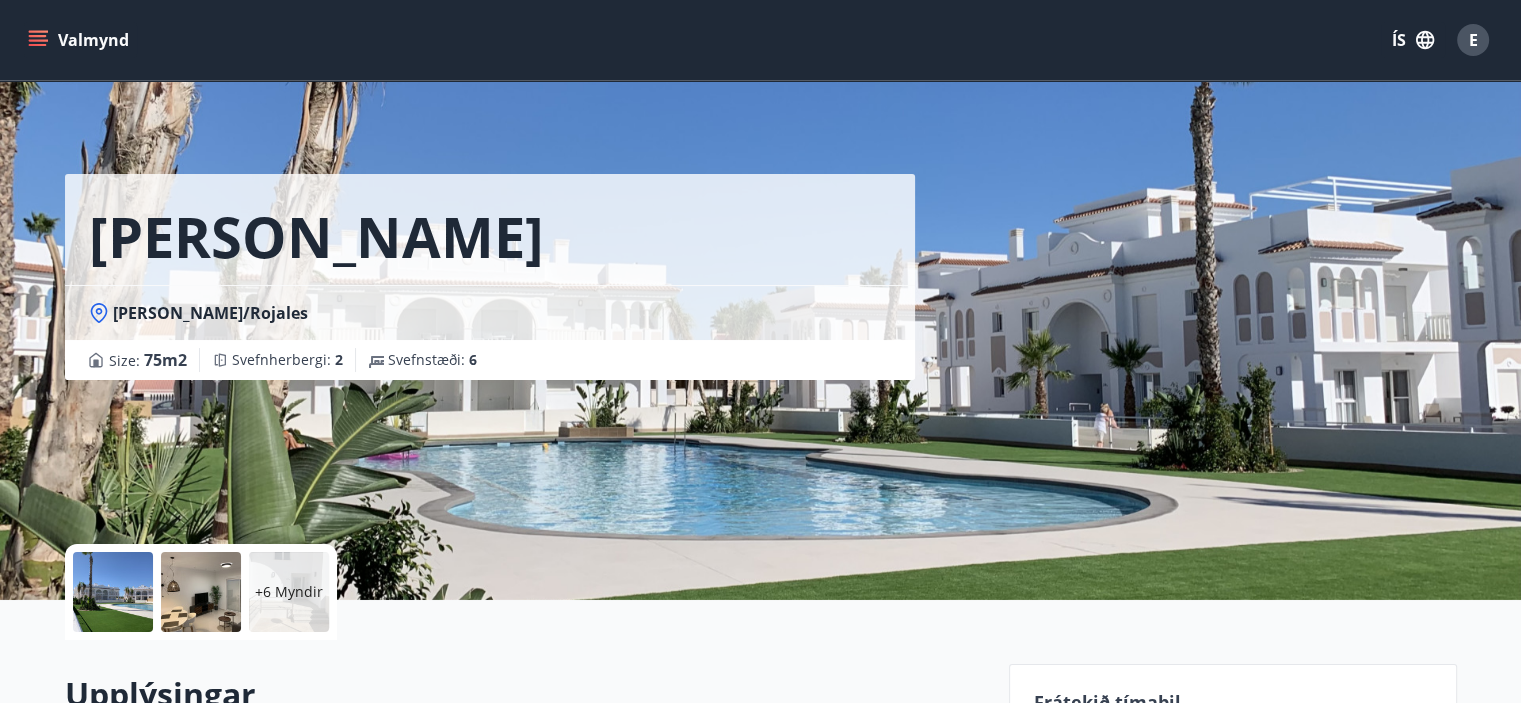 click 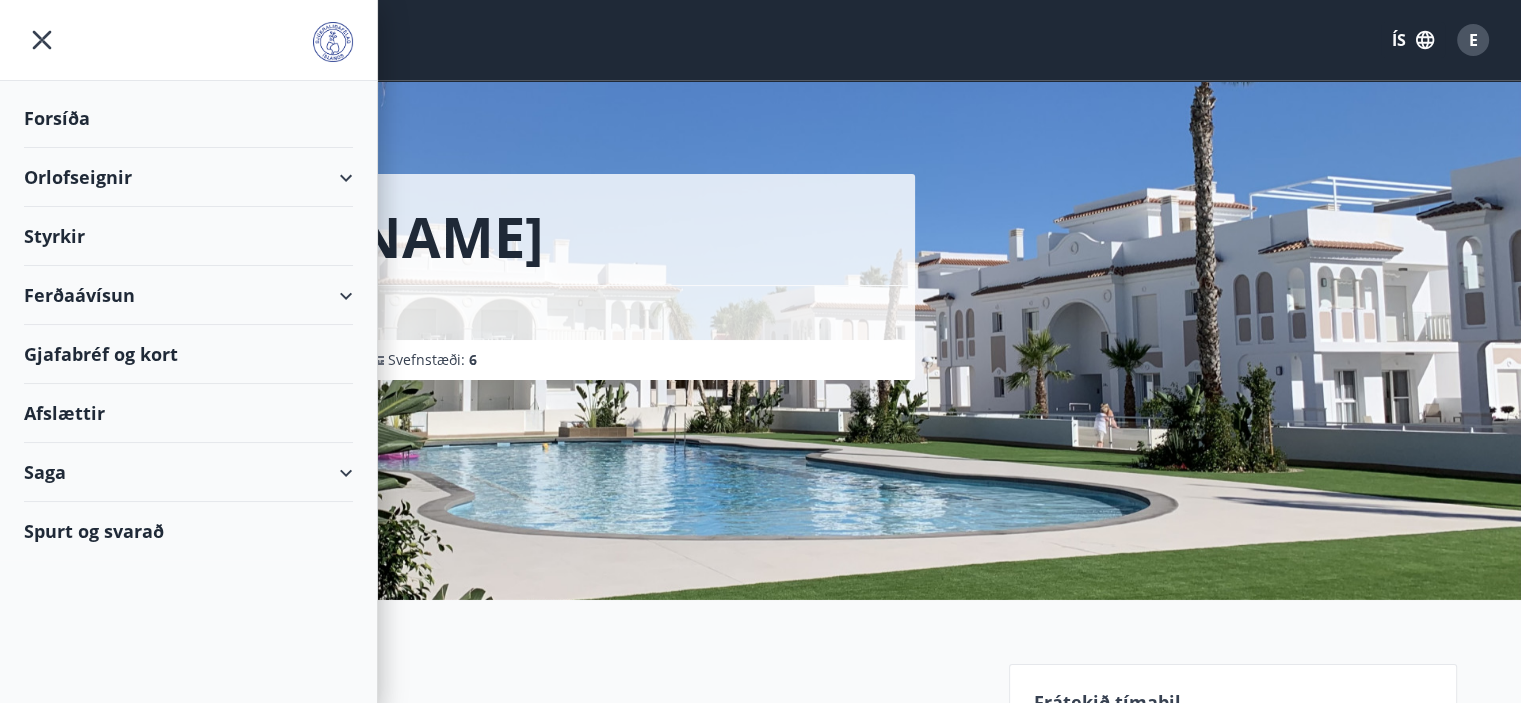 click on "Afslættir" at bounding box center [188, 413] 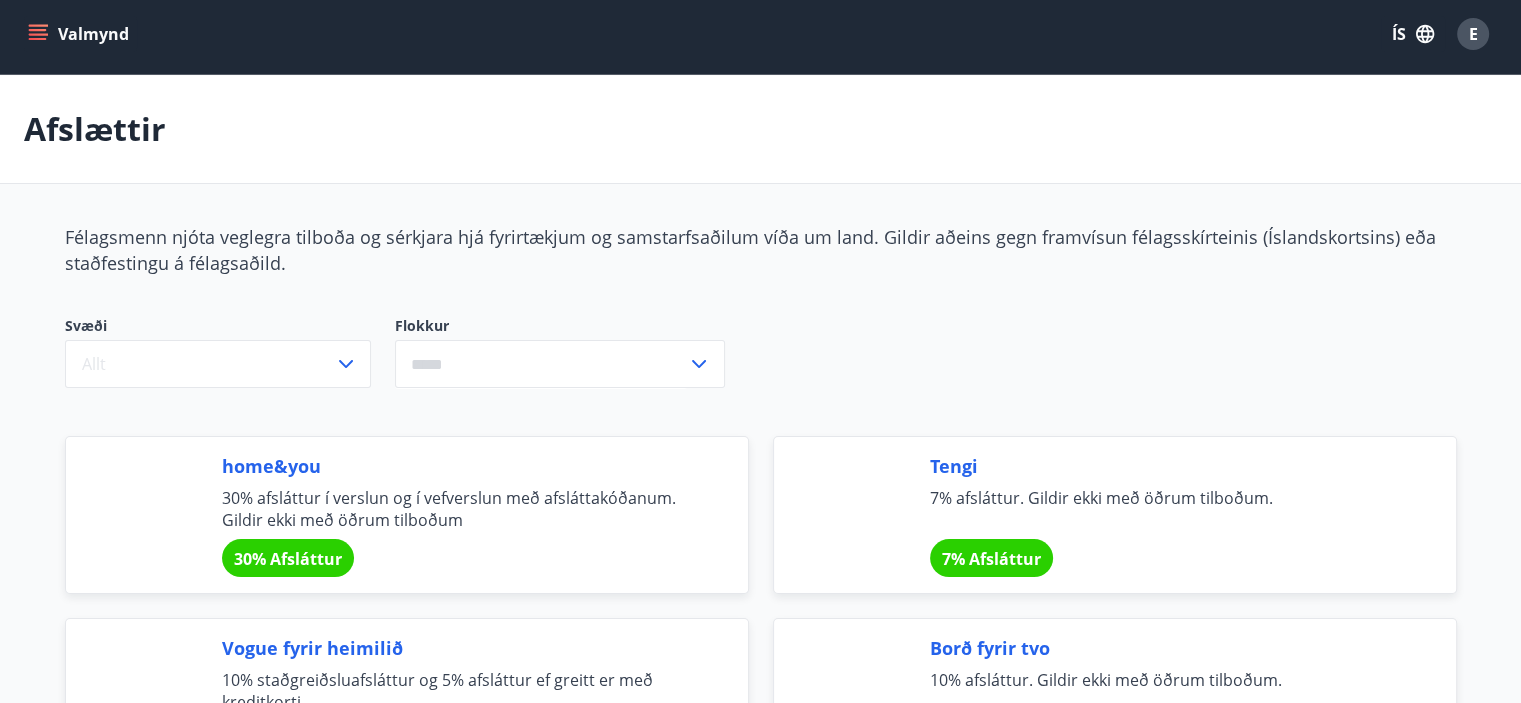 scroll, scrollTop: 0, scrollLeft: 0, axis: both 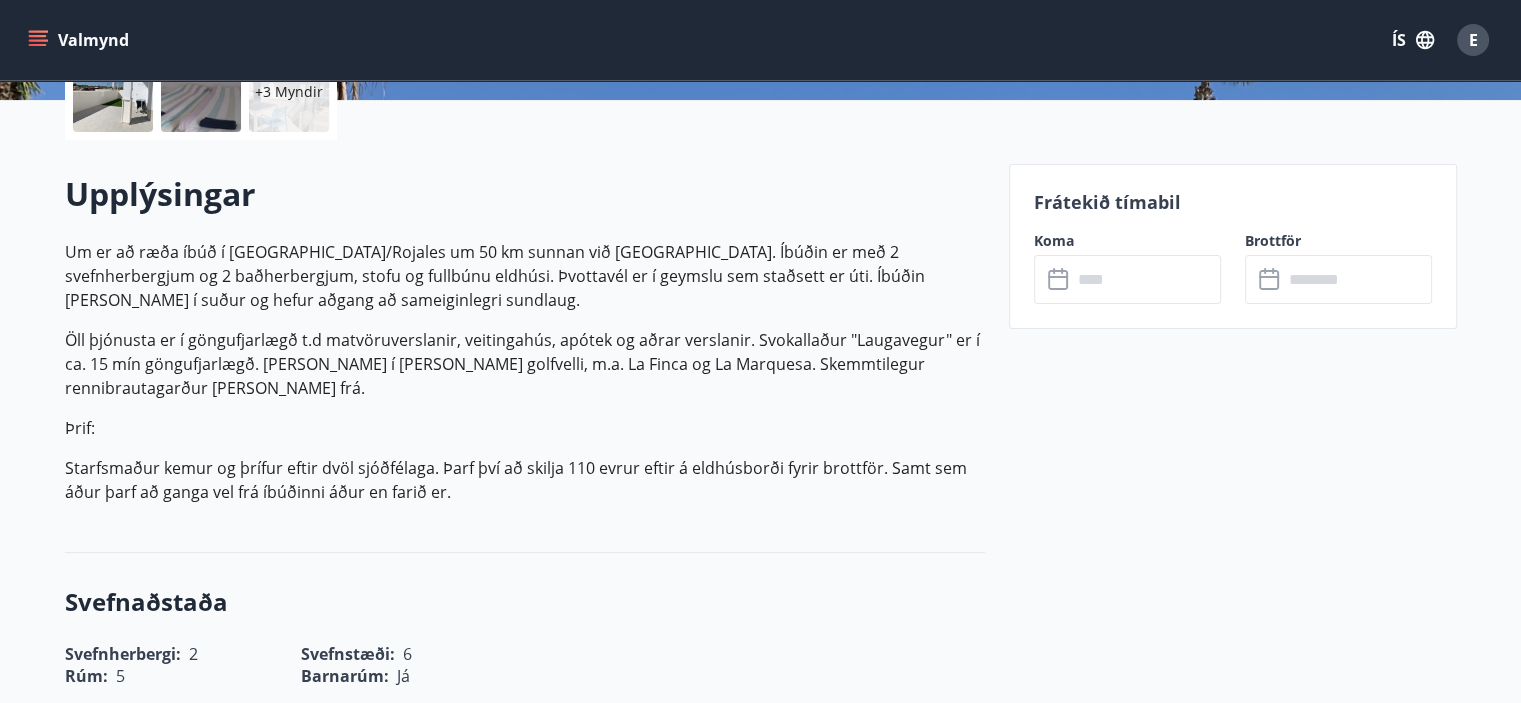 click at bounding box center (1146, 279) 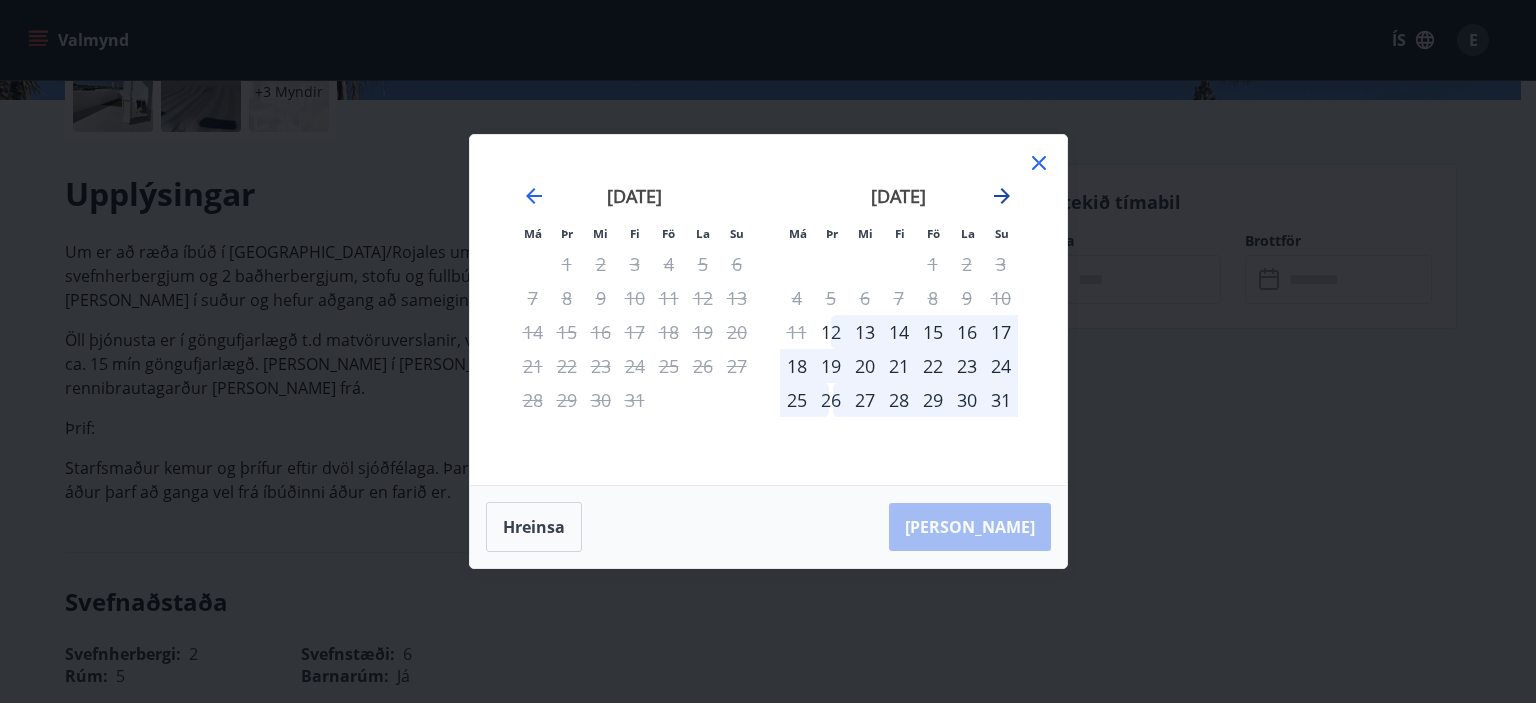 click 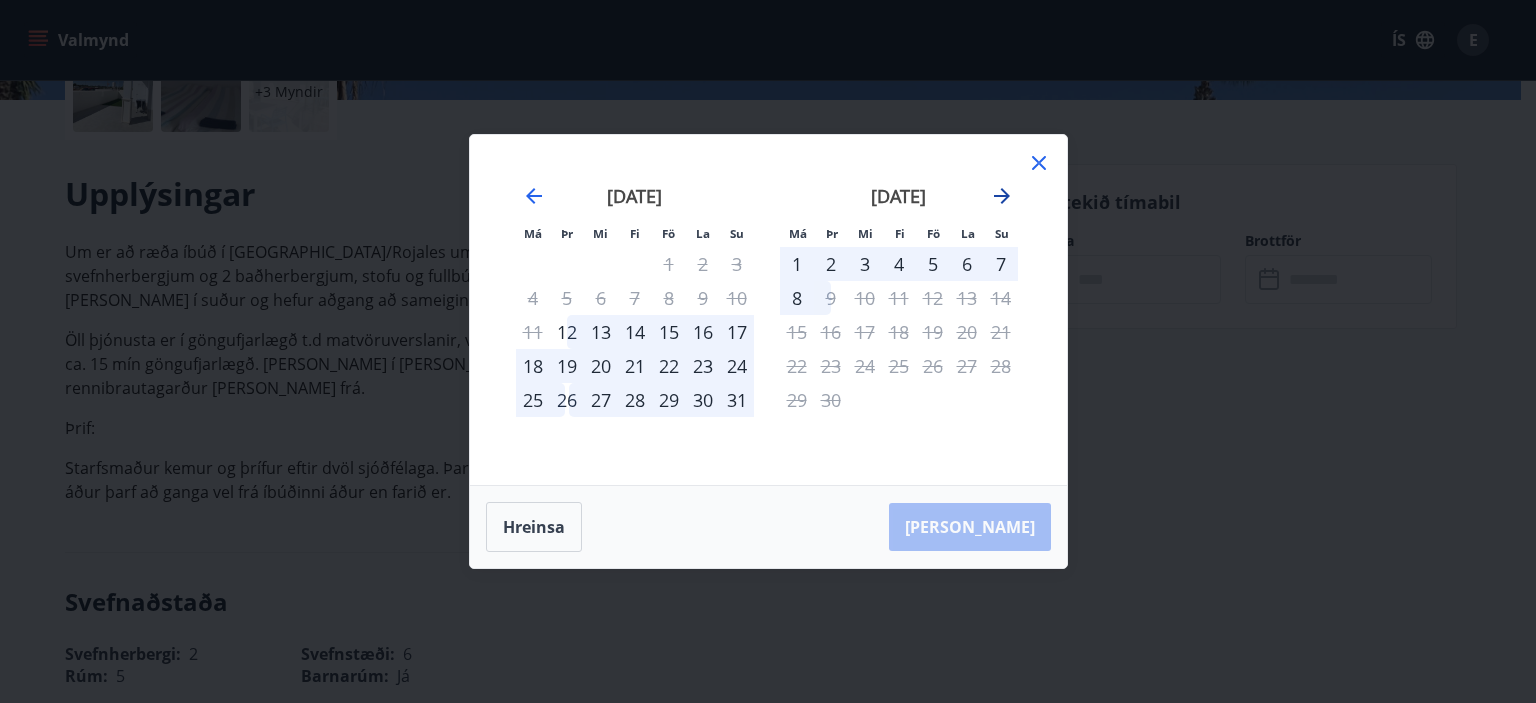 click 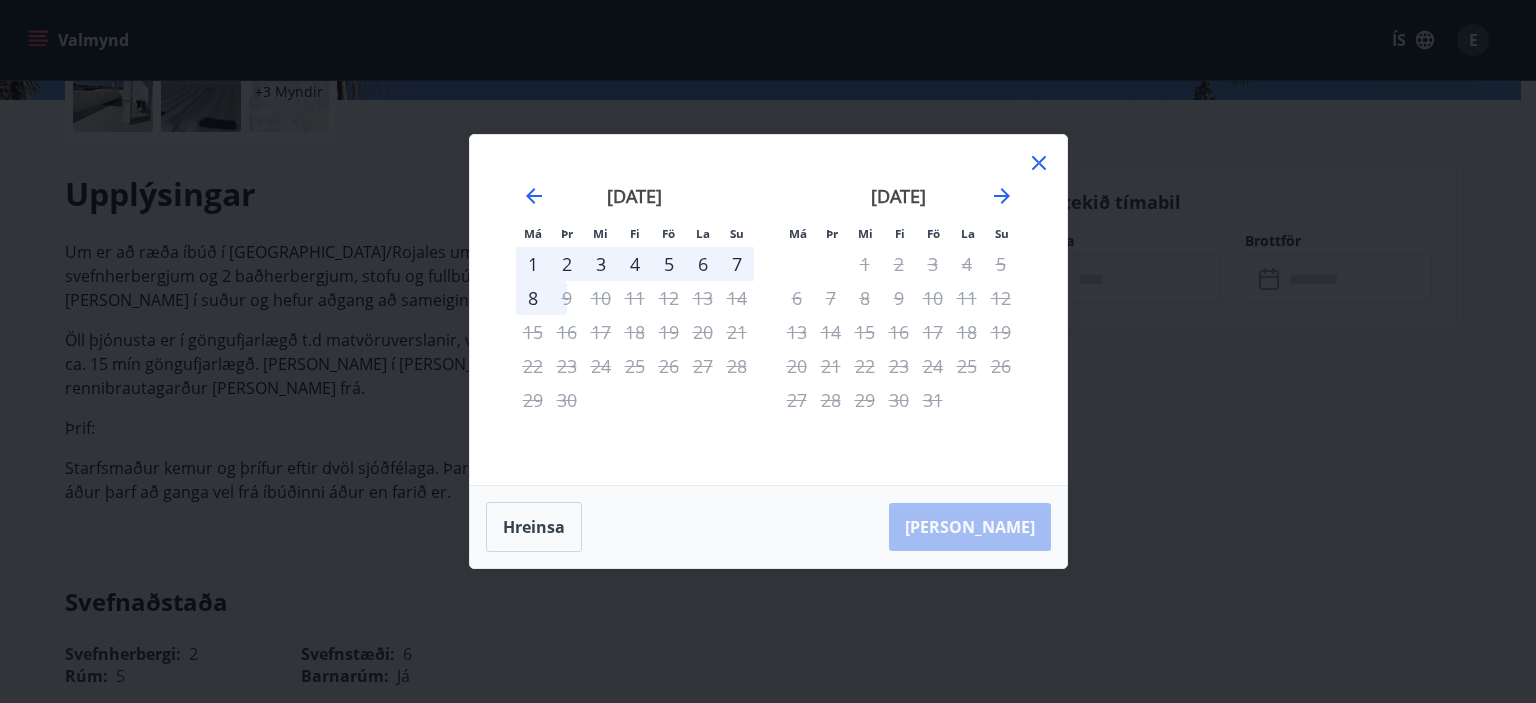 click 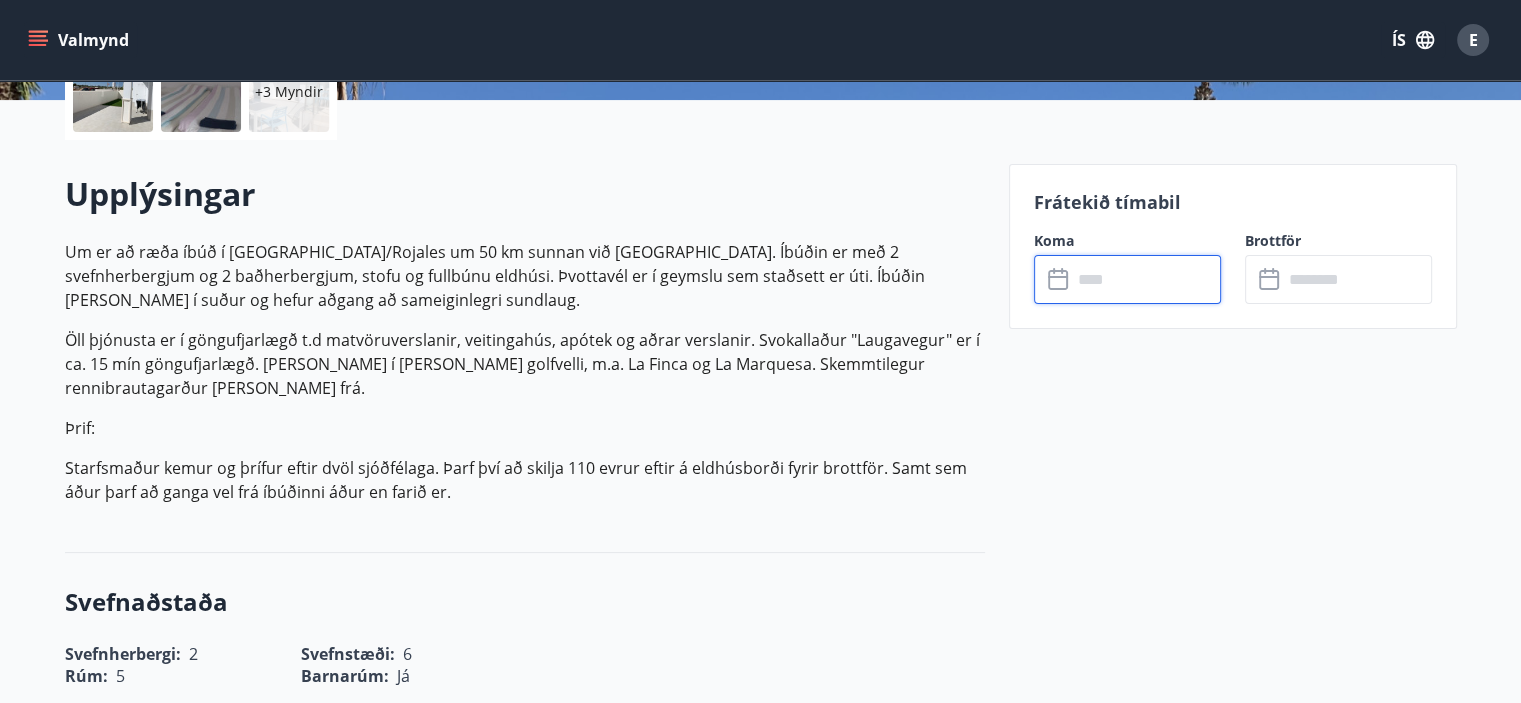 click at bounding box center [1146, 279] 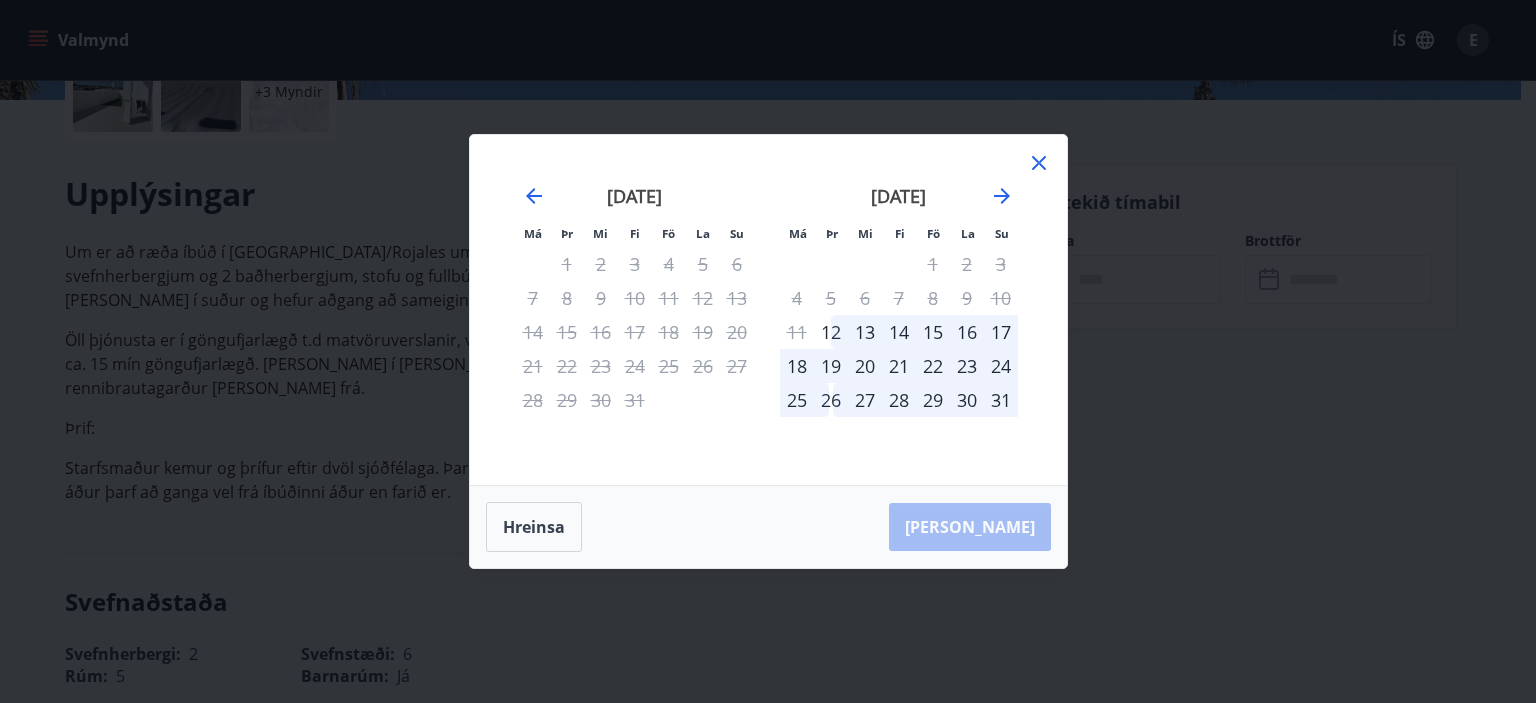click on "31" at bounding box center (1001, 400) 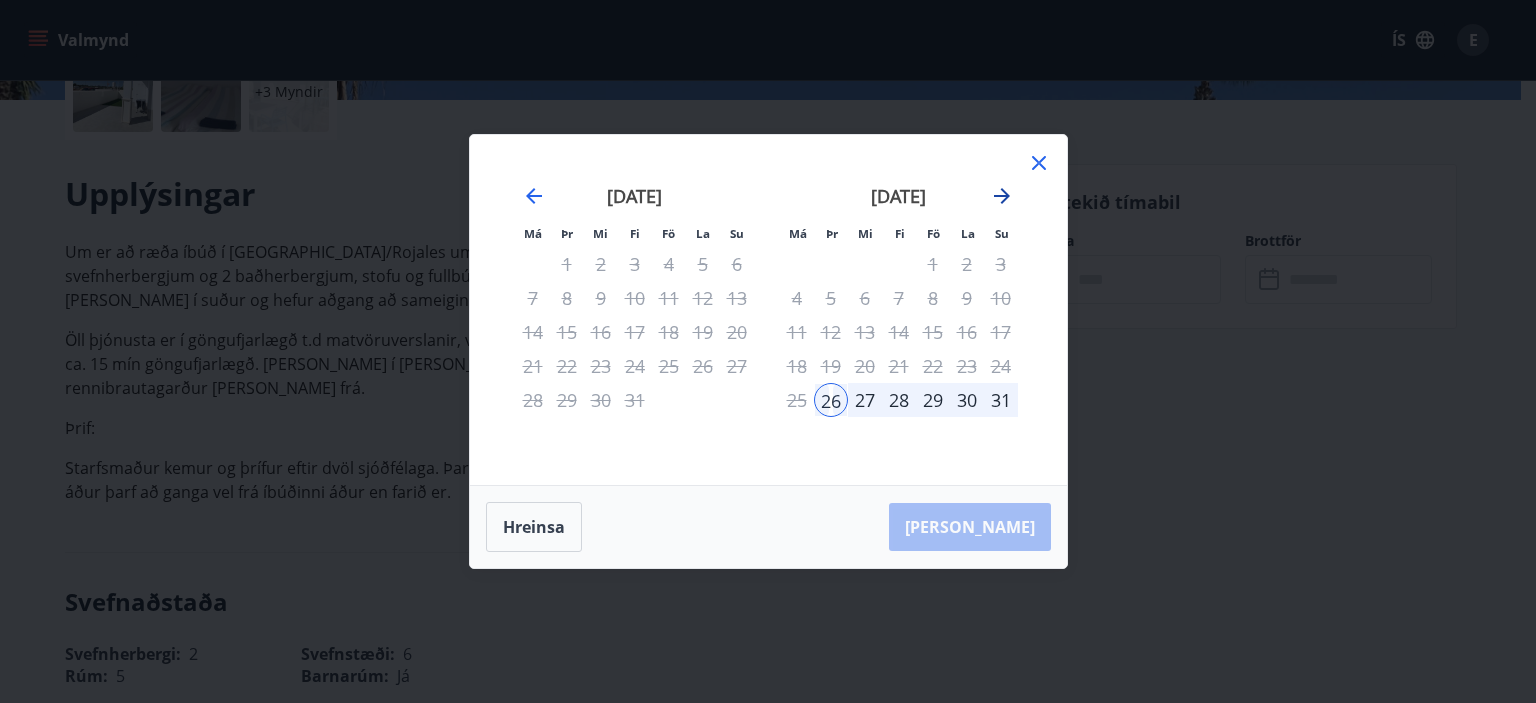 click 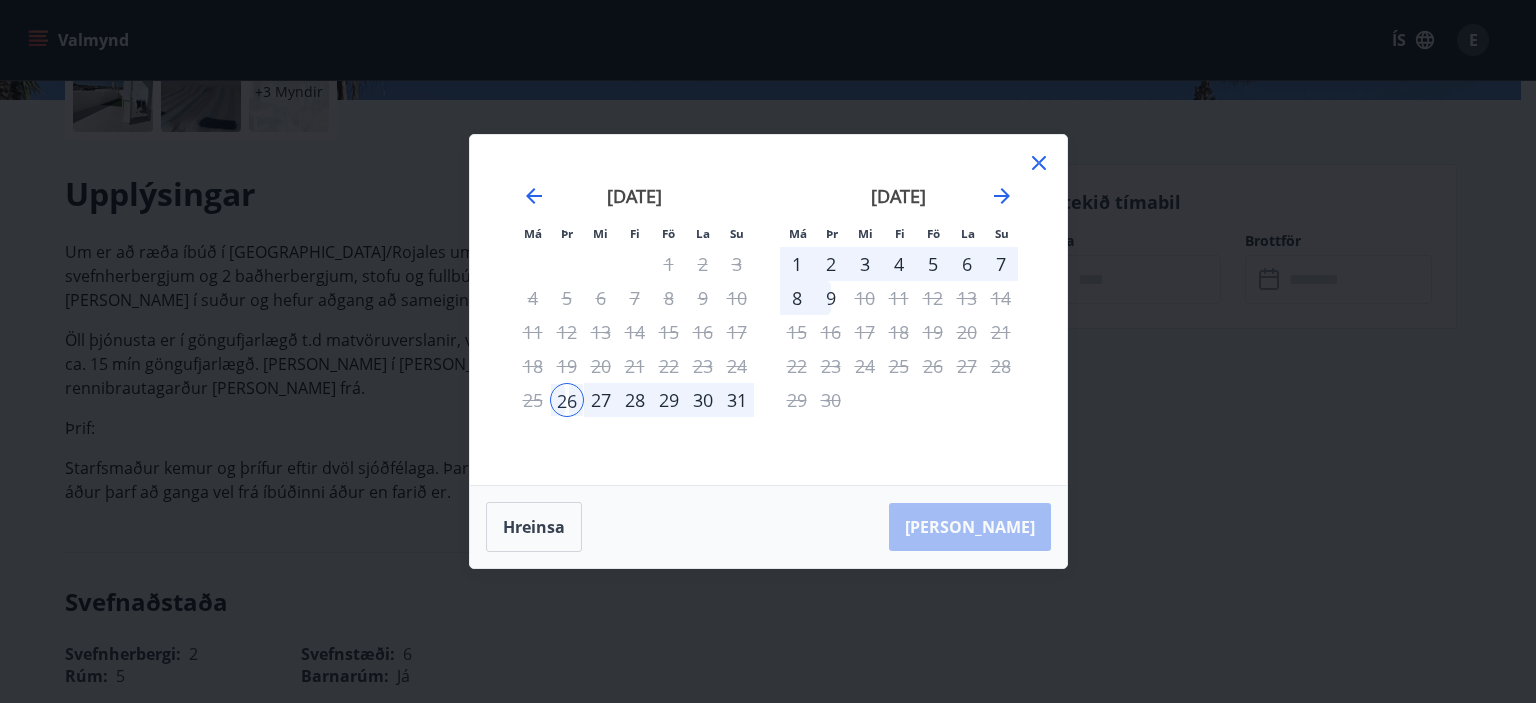click on "8" at bounding box center [797, 298] 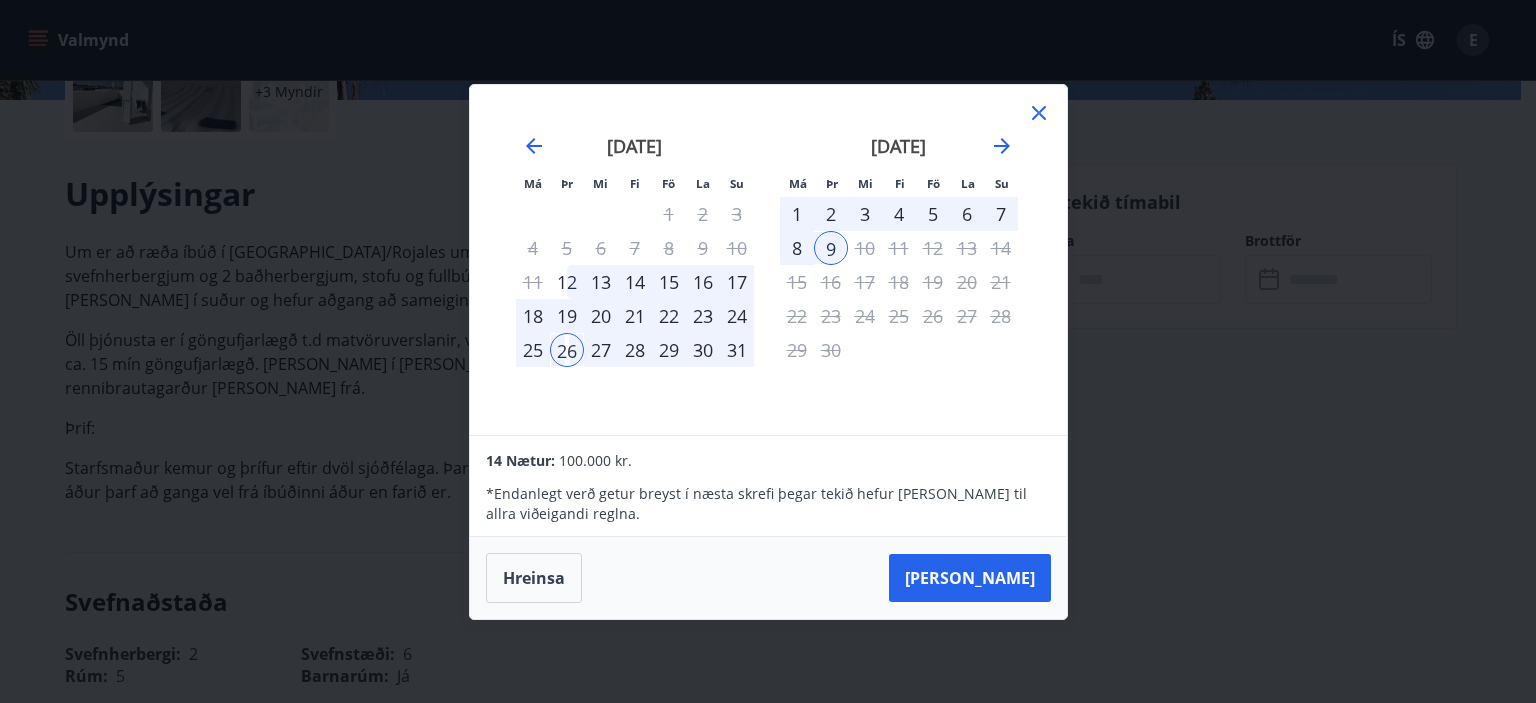 click 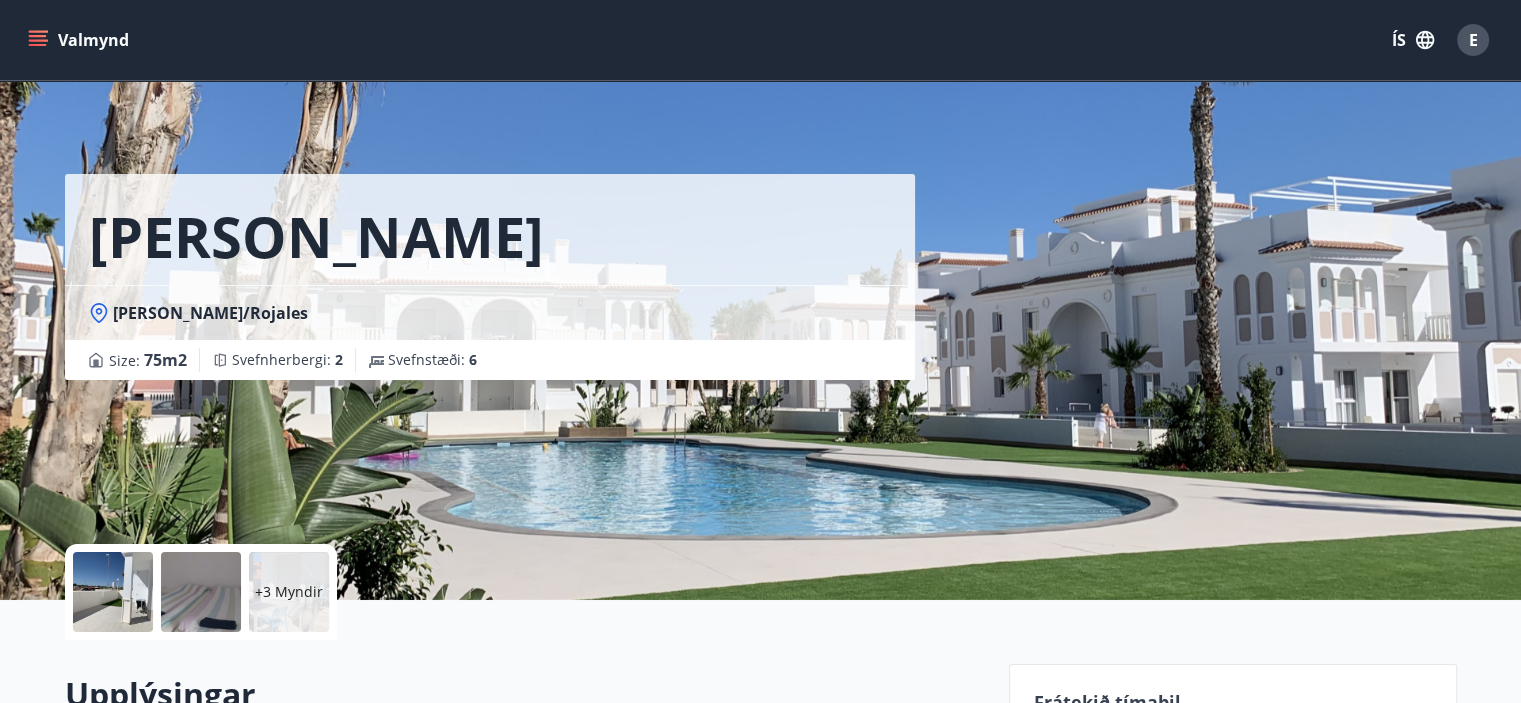 scroll, scrollTop: 0, scrollLeft: 0, axis: both 